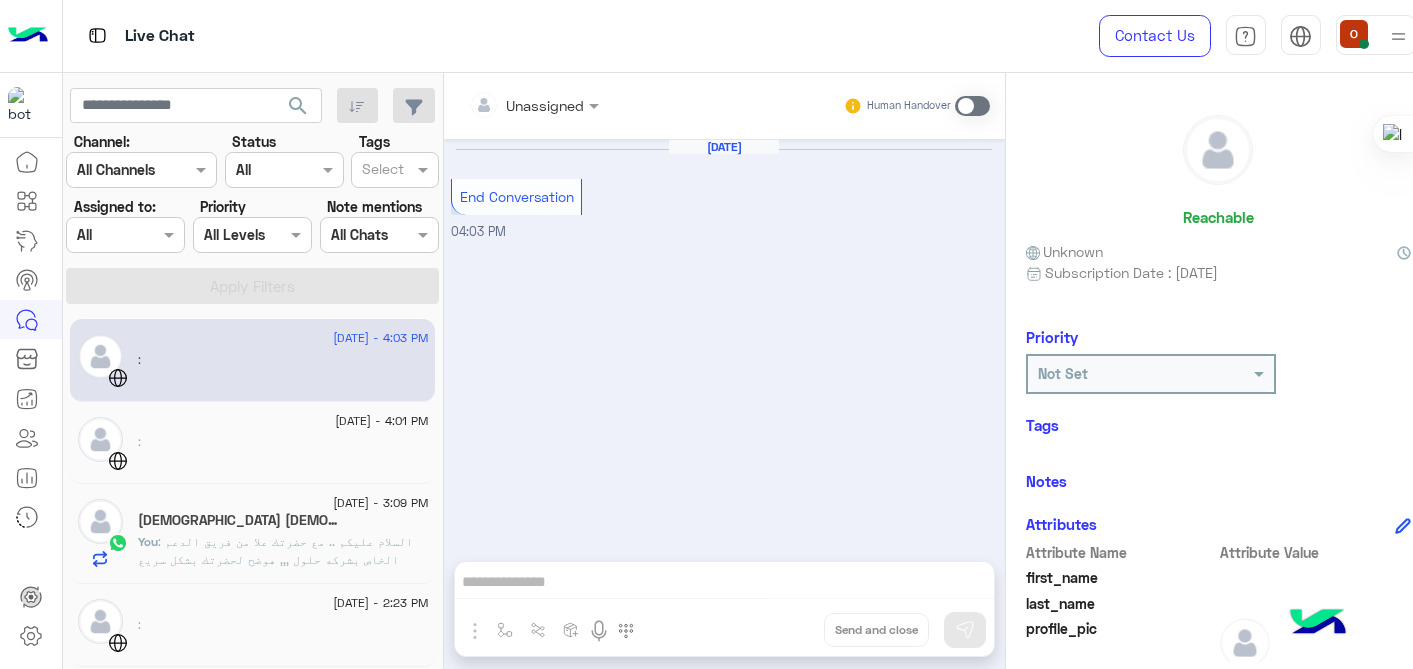 scroll, scrollTop: 0, scrollLeft: 0, axis: both 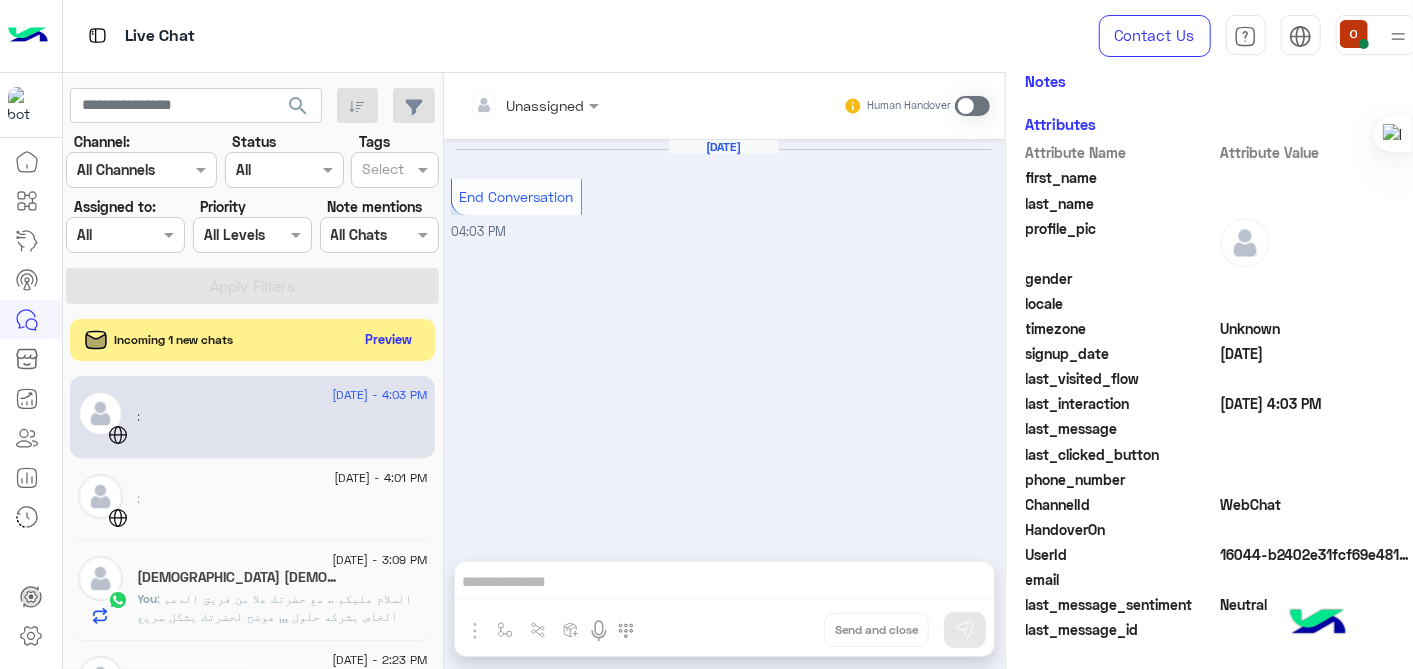 click on "Preview" 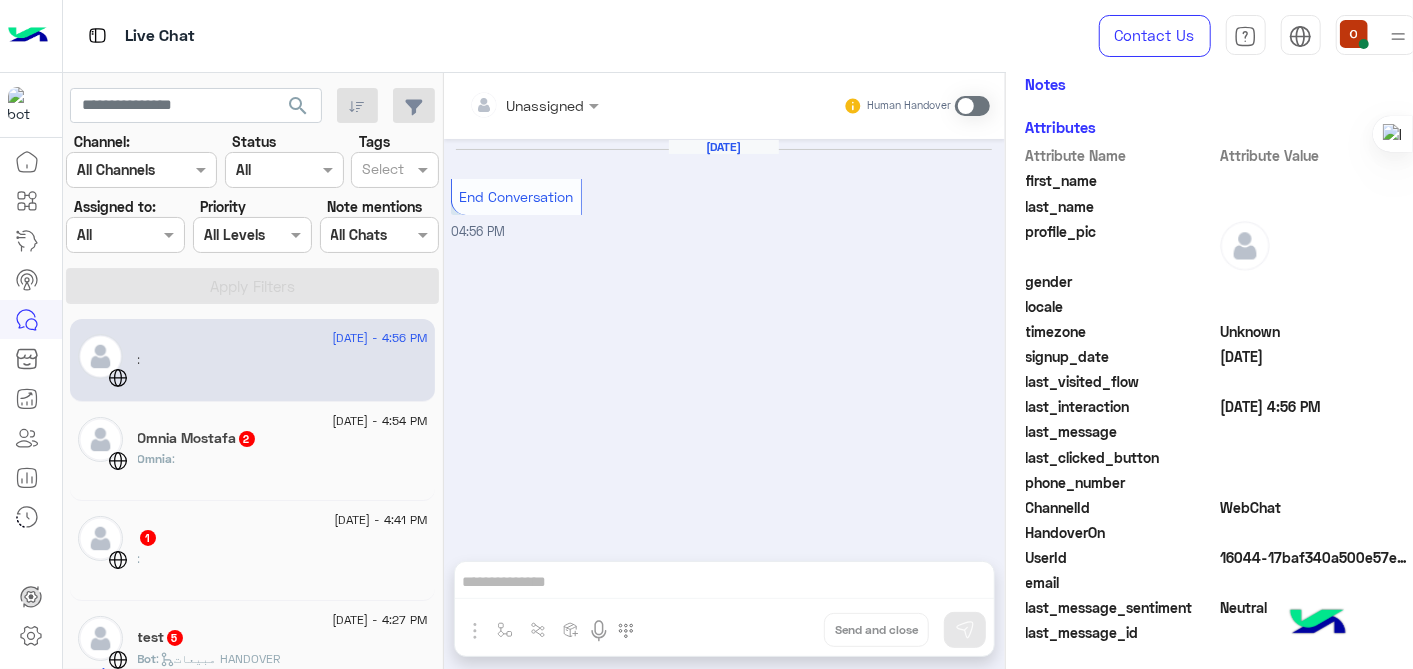 scroll, scrollTop: 400, scrollLeft: 0, axis: vertical 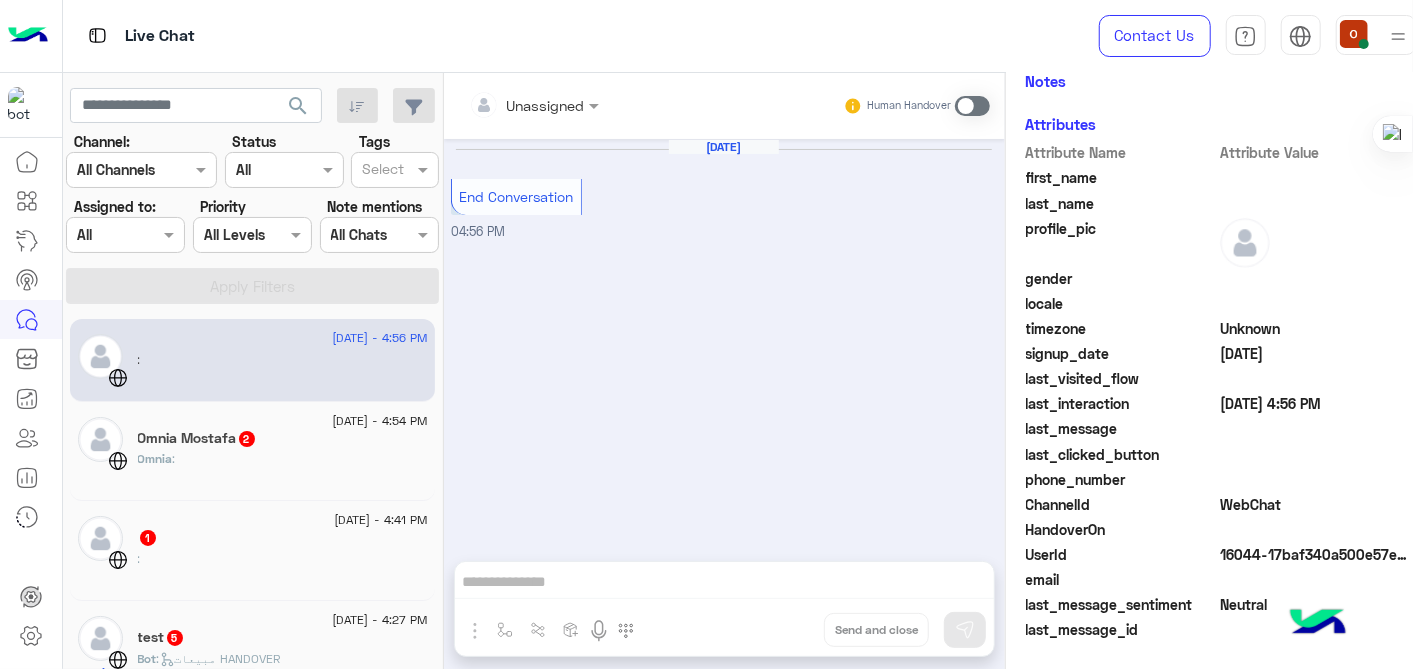 click on "Omnia Mostafa  2" 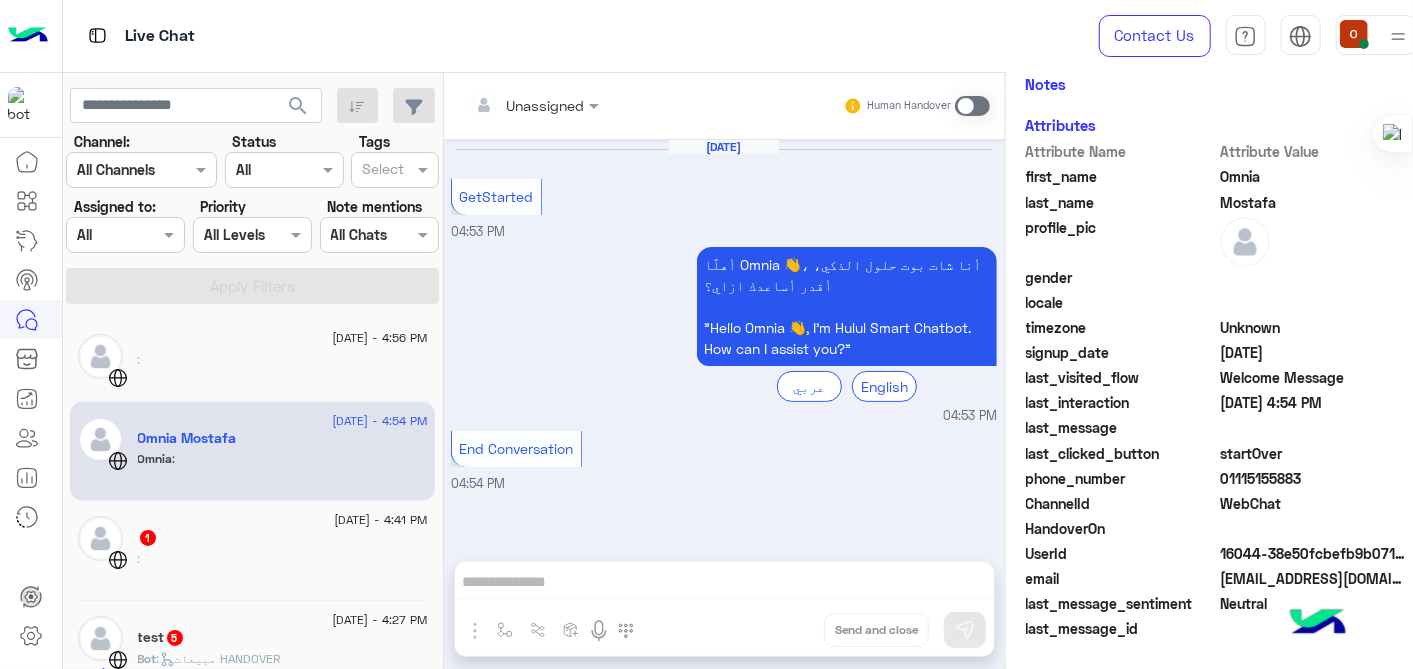 scroll, scrollTop: 423, scrollLeft: 0, axis: vertical 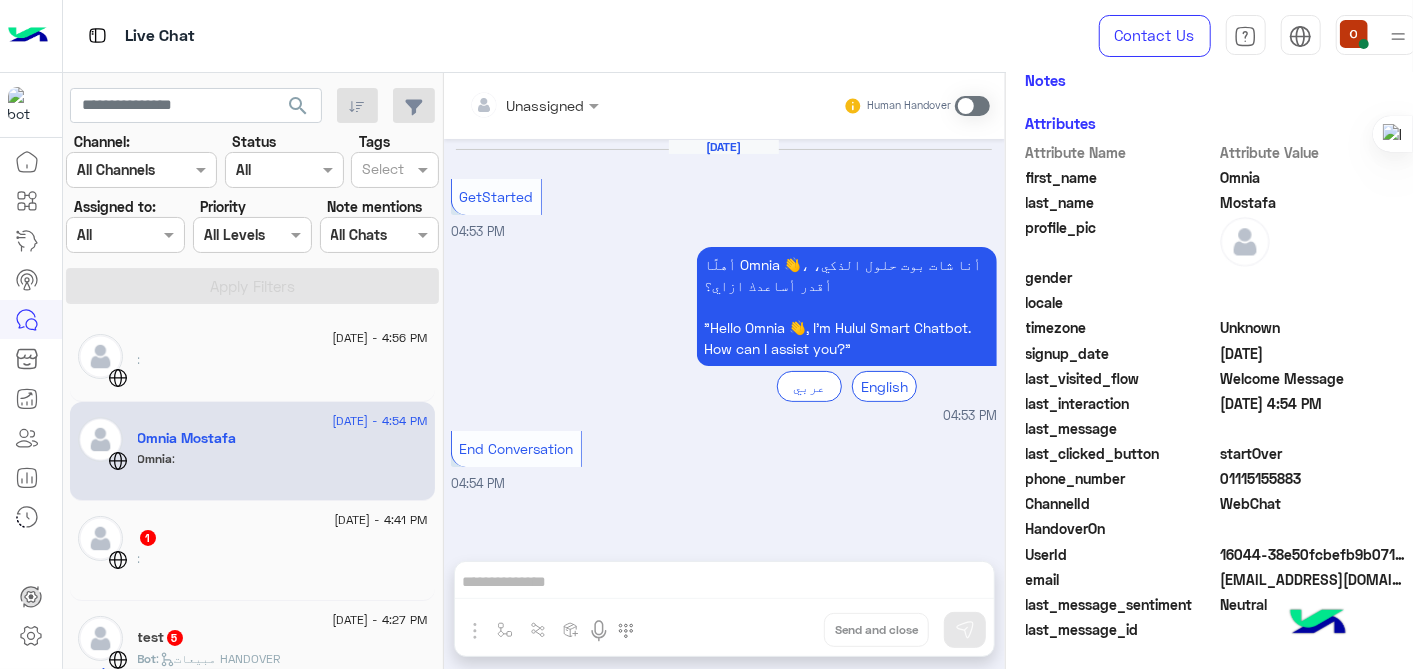 click on "Omnia Mostafa" 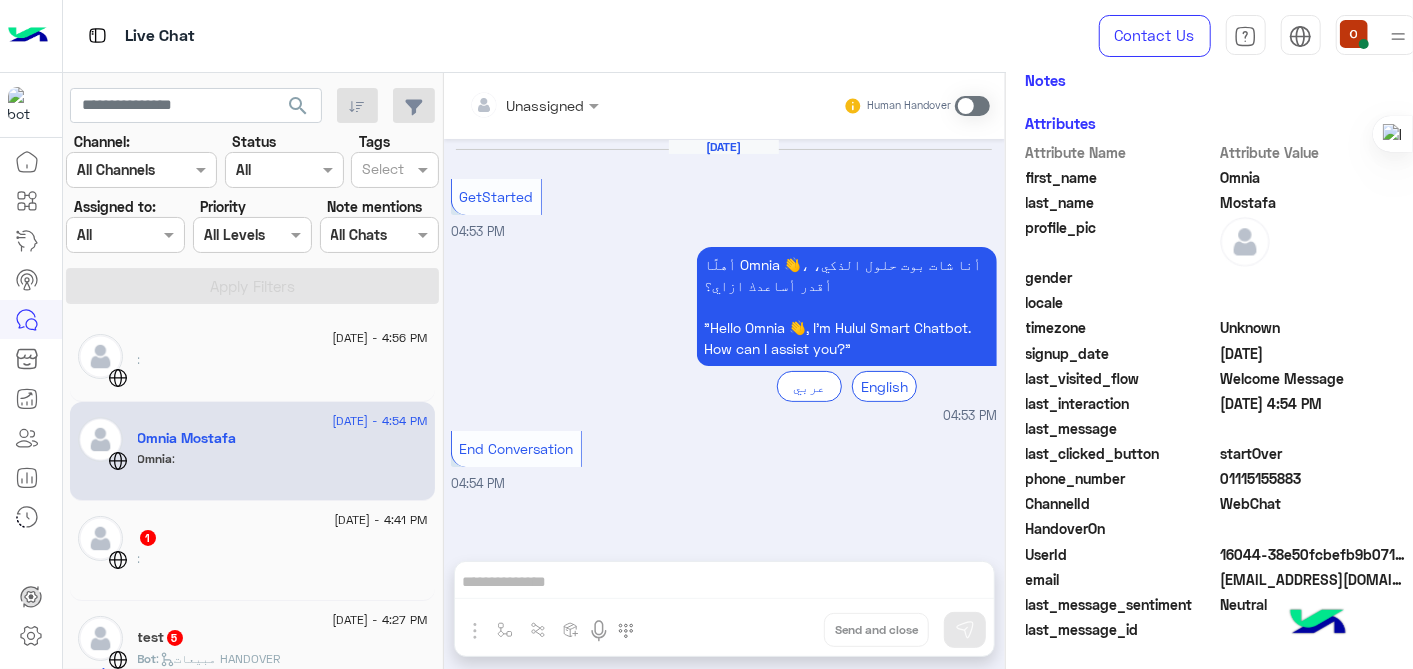 click on "Unassigned Human Handover     [DATE]   GetStarted    04:53 PM  أهلًا Omnia 👋، أنا شات بوت حلول الذكي، أقدر أساعدك ازاي؟ "Hello Omnia 👋, I’m Hulul Smart Chatbot. How can I assist you?"  عربي   English     04:53 PM   End Conversation    04:54 PM   Drop   Send and close" at bounding box center (724, 375) 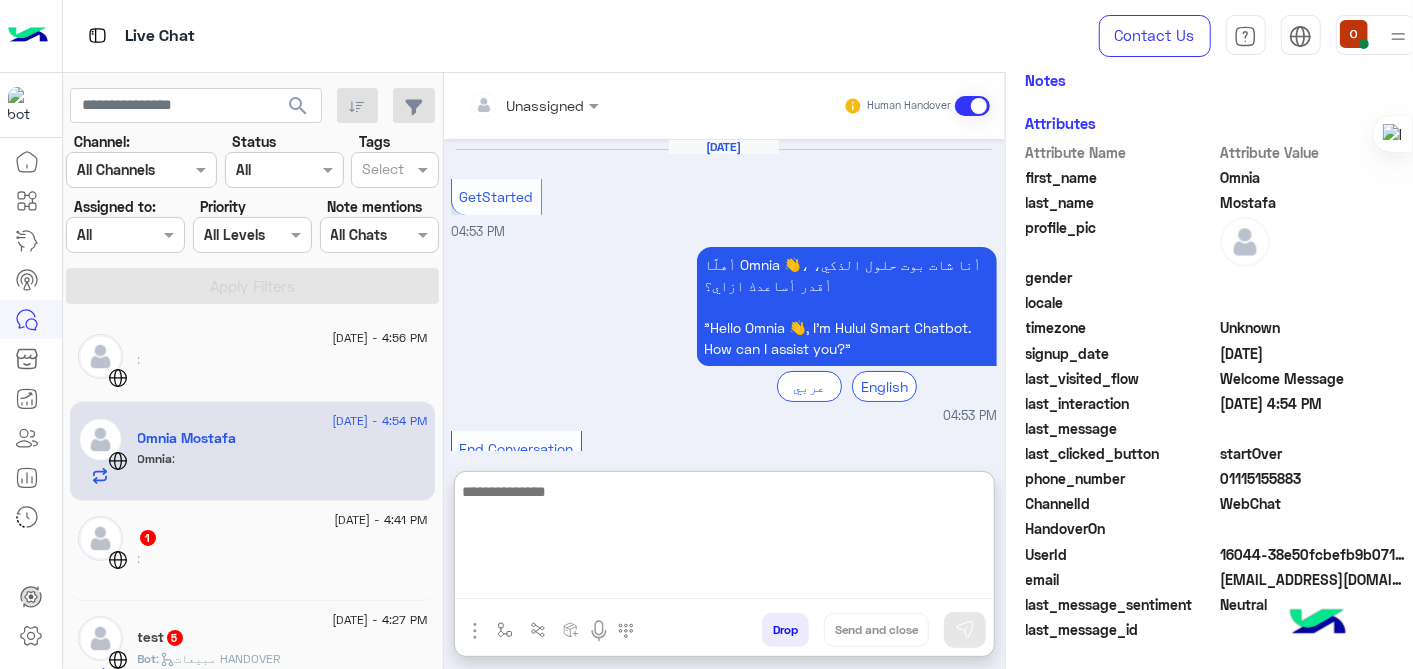 click at bounding box center [724, 539] 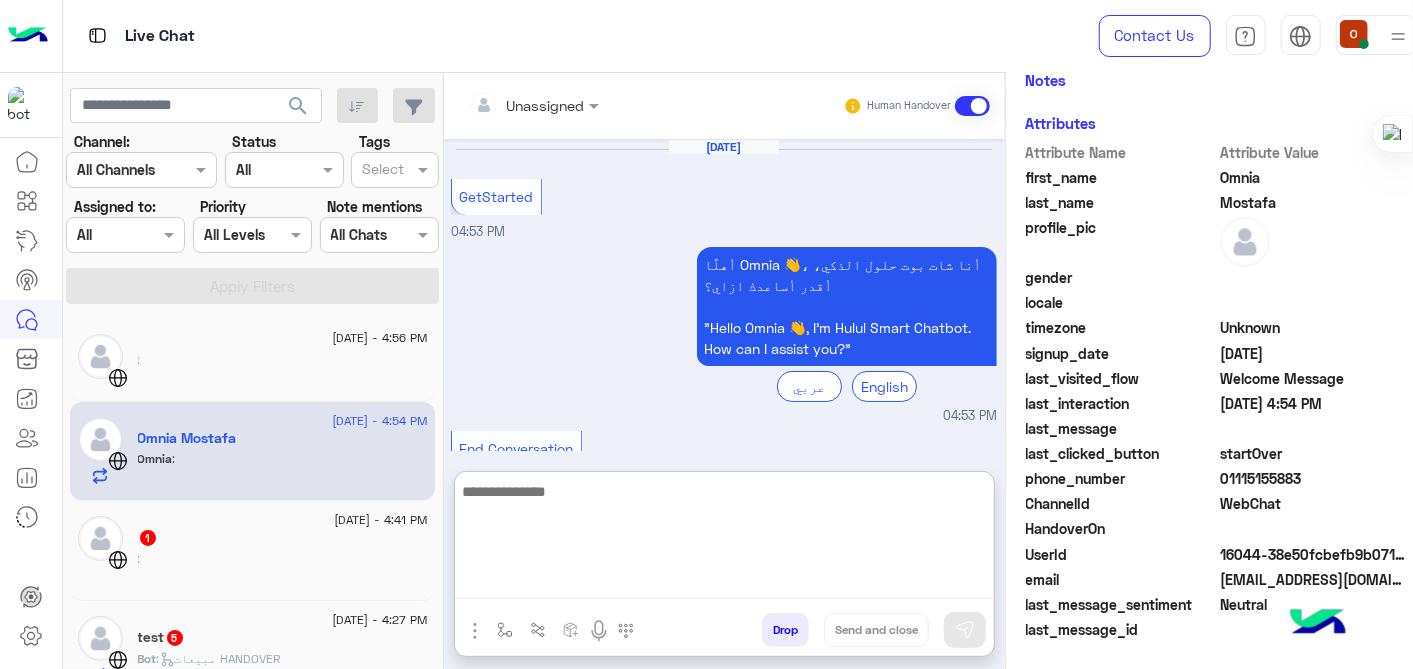 scroll, scrollTop: 77, scrollLeft: 0, axis: vertical 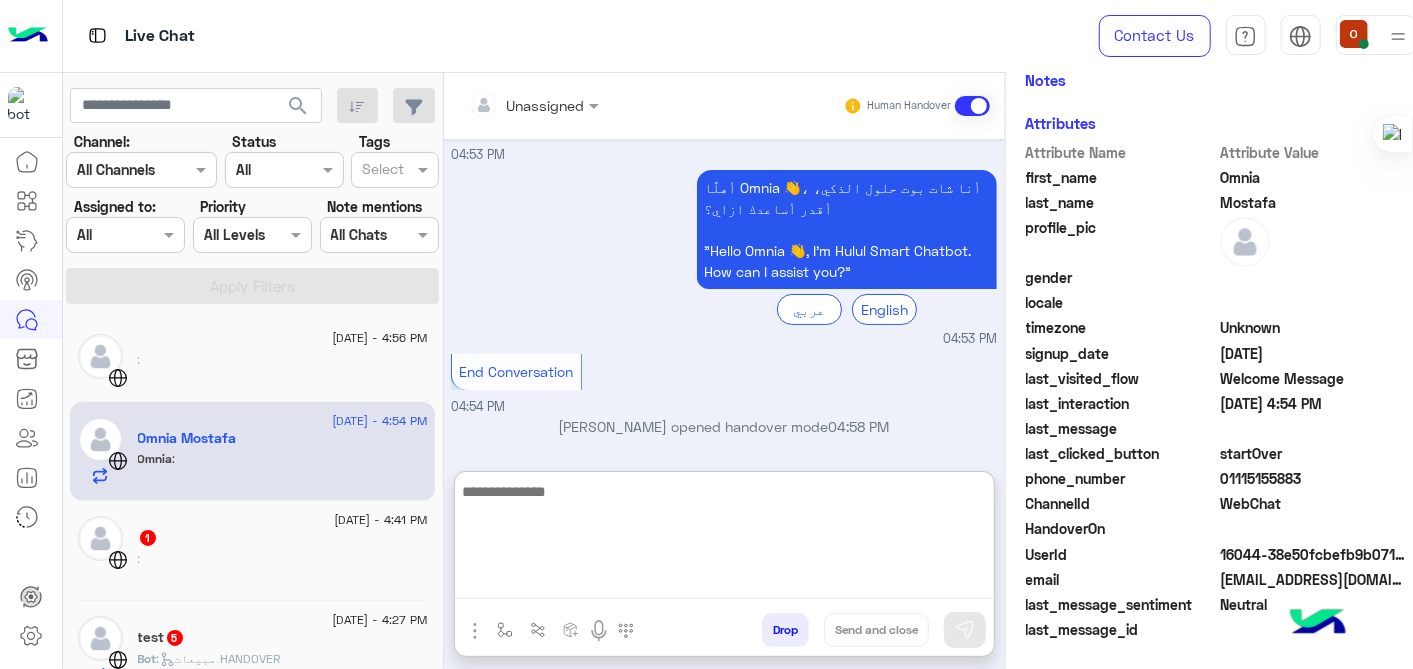 paste on "**********" 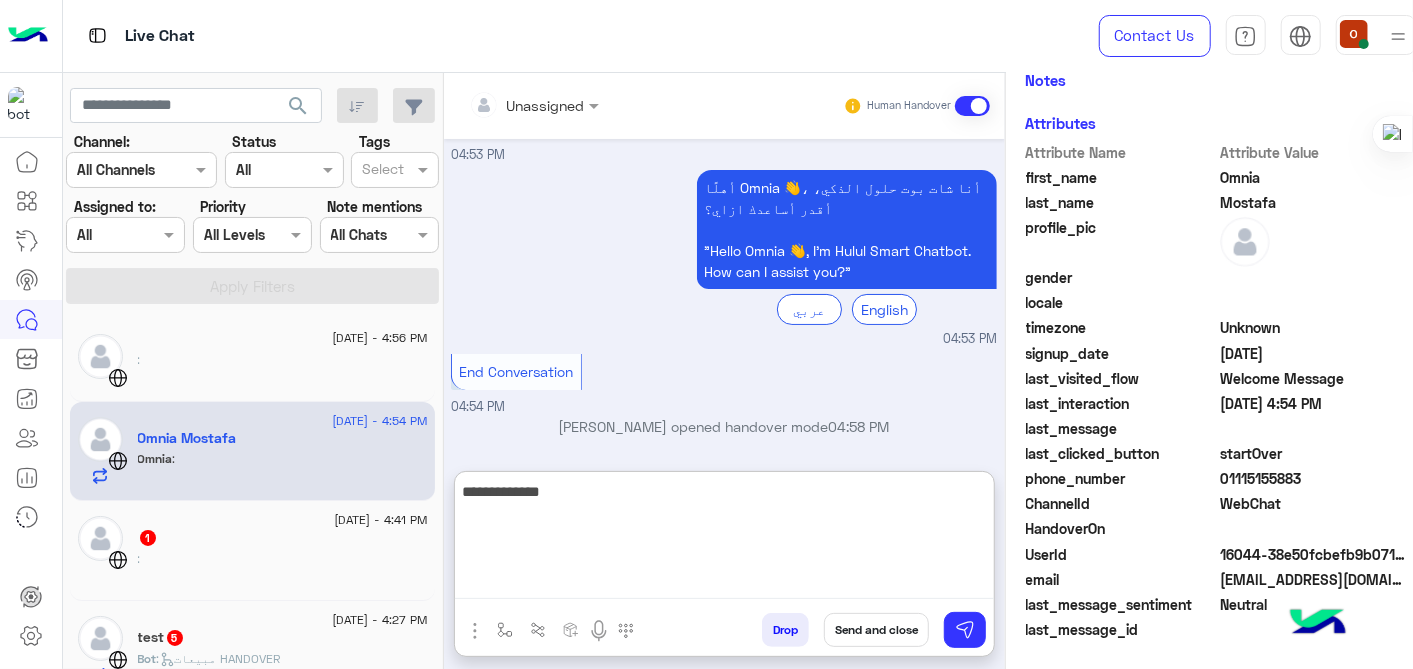 click on "**********" at bounding box center [724, 539] 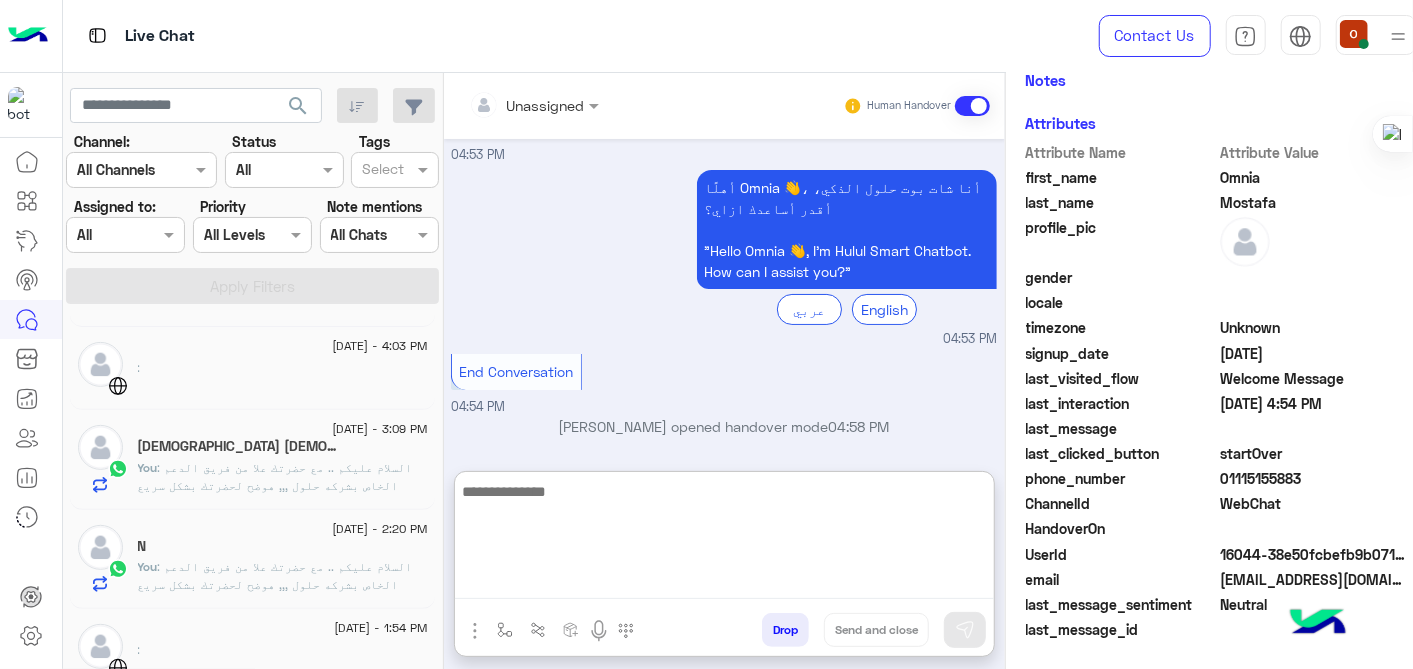 scroll, scrollTop: 445, scrollLeft: 0, axis: vertical 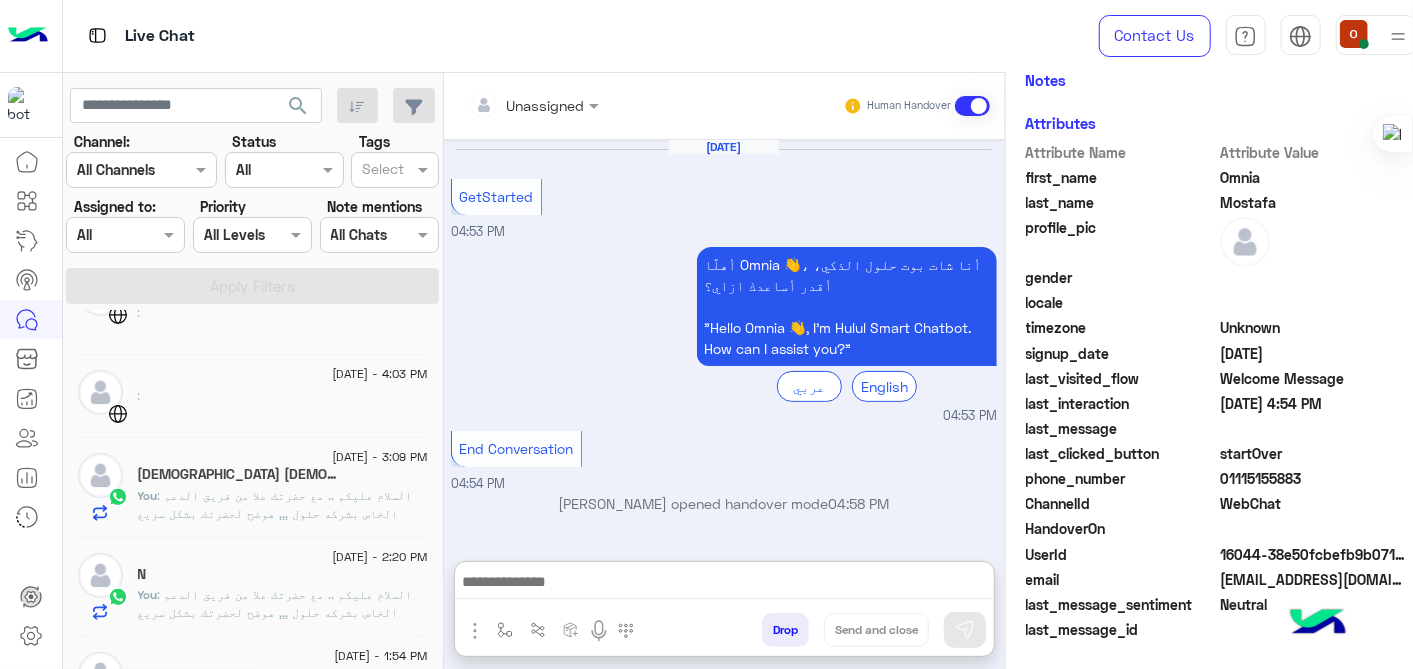 click on ": السلام عليكم .. مع حضرتك علا من فريق الدعم الخاص بشركه حلول ,,, هوضح لحضرتك بشكل سريع بالنسبه لحلول نحن شركة chatbot ، متخصصة في اللهجة العربية. نظرا لأننا شريك أعمال رسمي في META. وجودنا هو دعمك في حل التحول الرقمي الذي تدعمه الذكاء الاصطناعي التوليدية ، وكذلك لوضعك في عصر التجارة الاجتماعية تقدر برضو حضرتك تزور الموقع الرسمي الخاص بينا " " و لو في اي استفسار اخر تقدر توضحه و هيتم الرد في اقرب وقت [URL]" 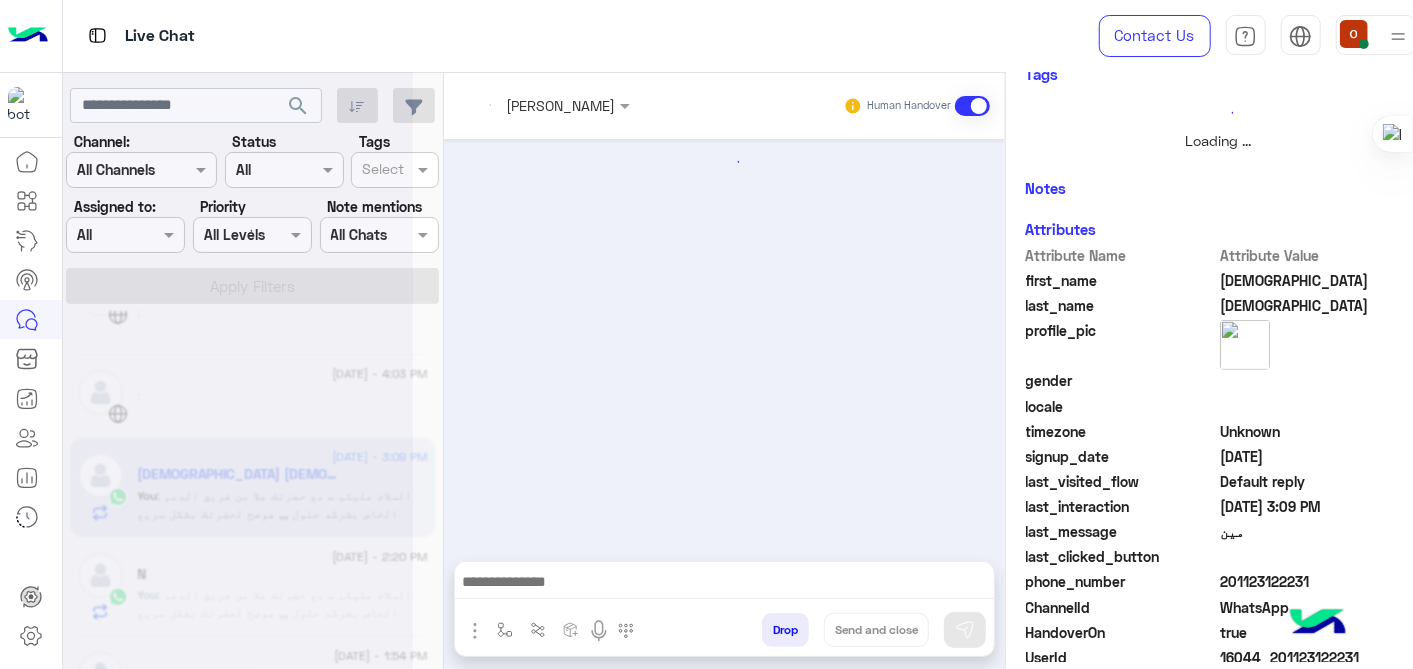 scroll, scrollTop: 0, scrollLeft: 0, axis: both 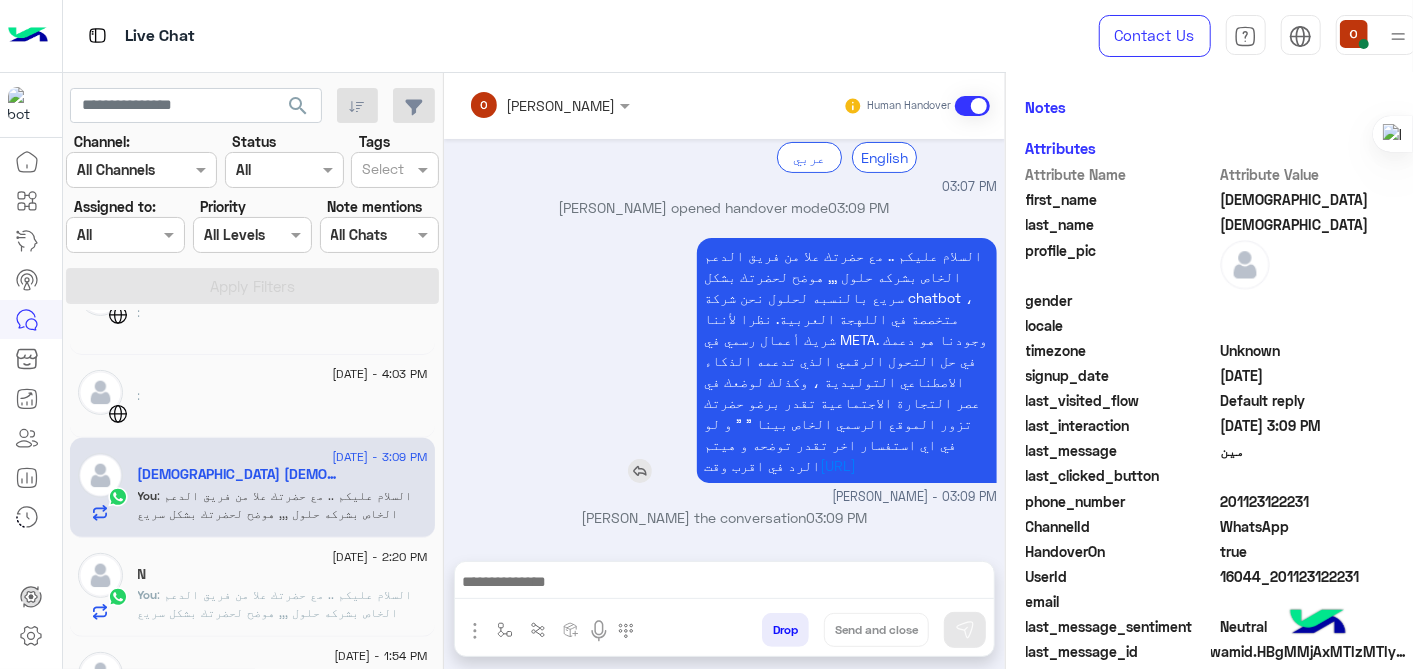click on "السلام عليكم .. مع حضرتك علا من فريق الدعم الخاص بشركه حلول ,,, هوضح لحضرتك بشكل سريع بالنسبه لحلول نحن شركة chatbot ، متخصصة في اللهجة العربية. نظرا لأننا شريك أعمال رسمي في META. وجودنا هو دعمك في حل التحول الرقمي الذي تدعمه الذكاء الاصطناعي التوليدية ، وكذلك لوضعك في عصر التجارة الاجتماعية تقدر برضو حضرتك تزور الموقع الرسمي الخاص بينا " " و لو في اي استفسار اخر تقدر توضحه و هيتم الرد في اقرب وقت" at bounding box center (845, 360) 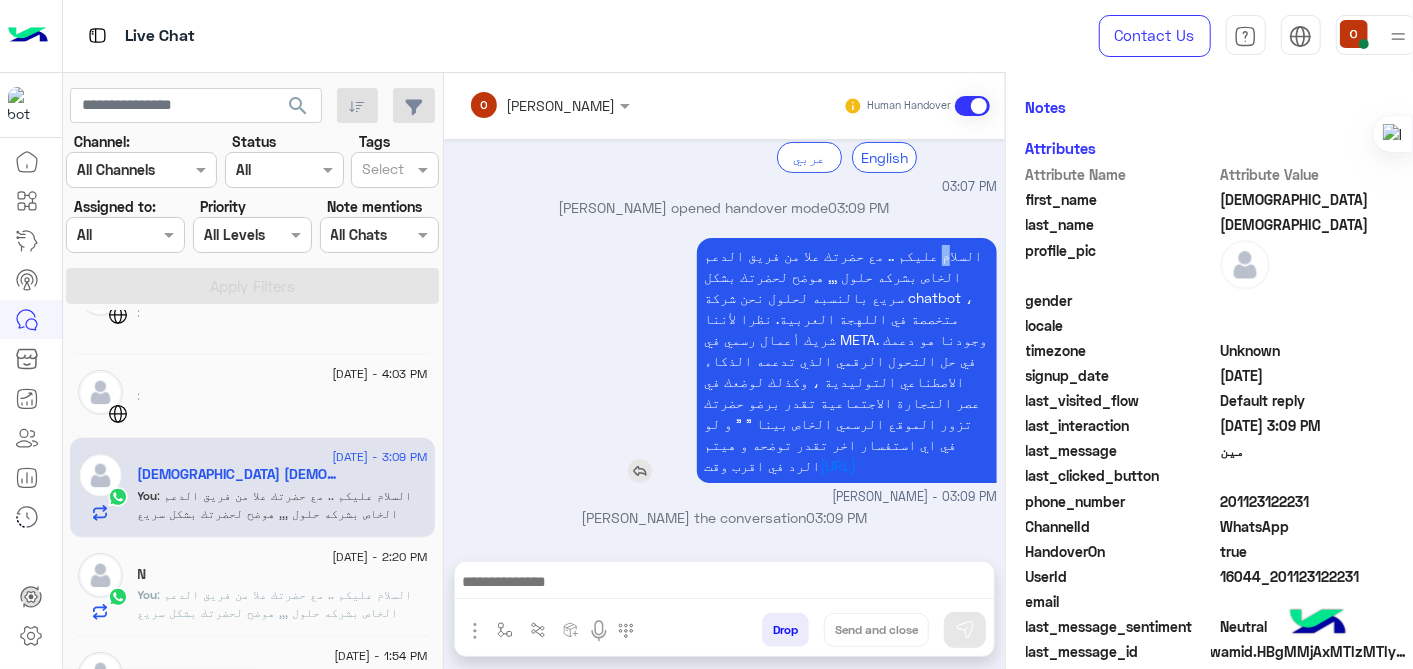 scroll, scrollTop: 460, scrollLeft: 0, axis: vertical 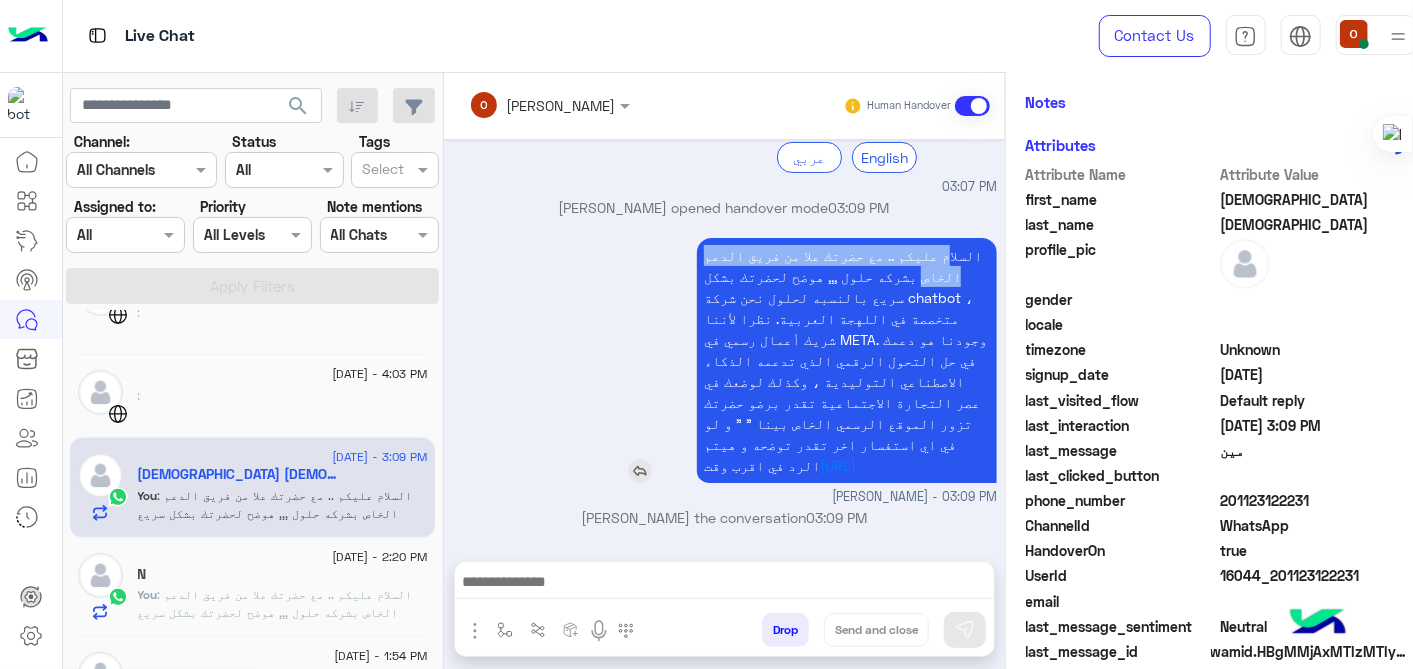 drag, startPoint x: 920, startPoint y: 258, endPoint x: 922, endPoint y: 275, distance: 17.117243 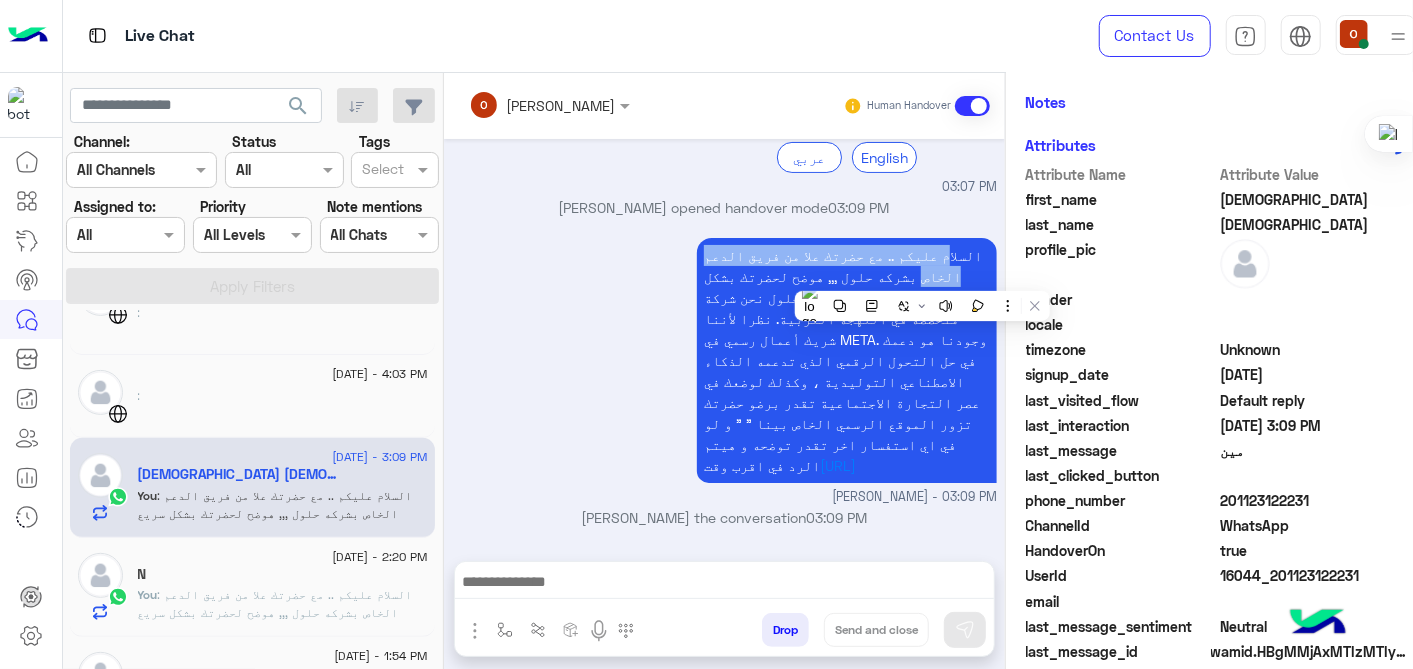 drag, startPoint x: 922, startPoint y: 275, endPoint x: 845, endPoint y: 231, distance: 88.68484 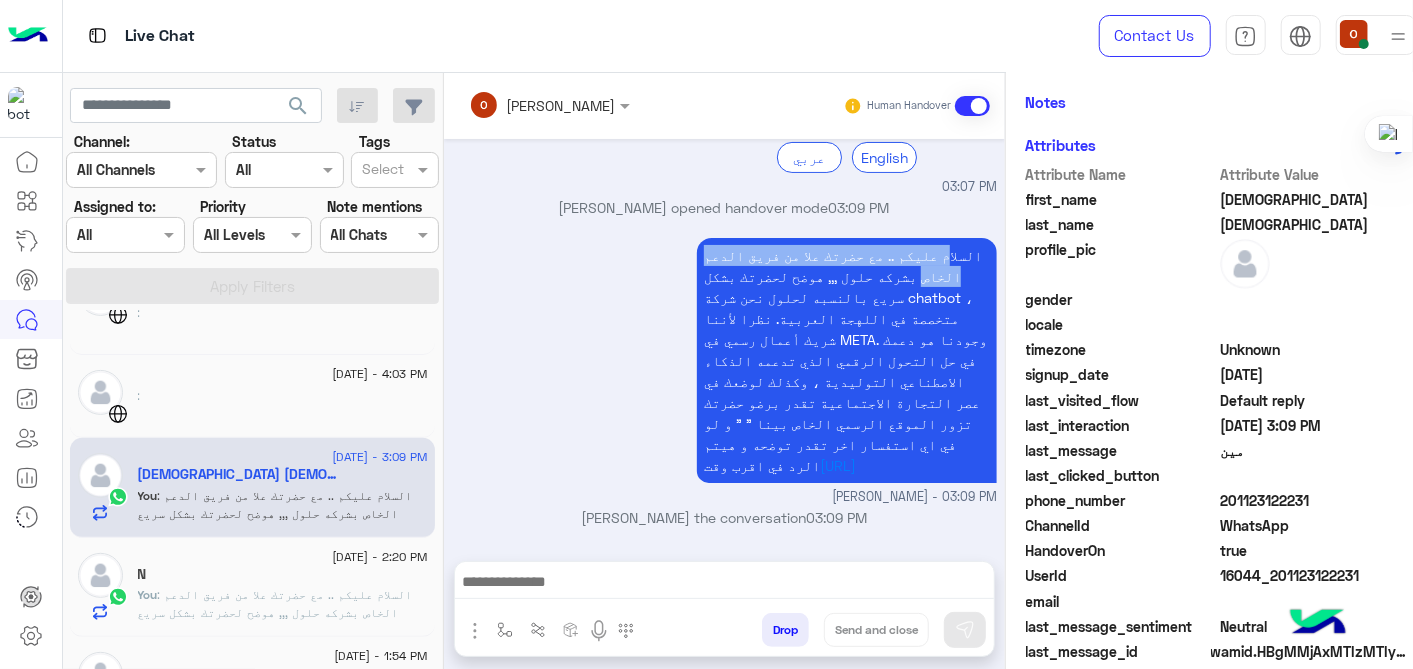 click on "السلام عليكم .. مع حضرتك علا من فريق الدعم الخاص بشركه حلول ,,, هوضح لحضرتك بشكل سريع بالنسبه لحلول نحن شركة chatbot ، متخصصة في اللهجة العربية. نظرا لأننا شريك أعمال رسمي في META. وجودنا هو دعمك في حل التحول الرقمي الذي تدعمه الذكاء الاصطناعي التوليدية ، وكذلك لوضعك في عصر التجارة الاجتماعية تقدر برضو حضرتك تزور الموقع الرسمي الخاص بينا " " و لو في اي استفسار اخر تقدر توضحه و هيتم الرد في اقرب وقت   [URL]" at bounding box center [790, 95] 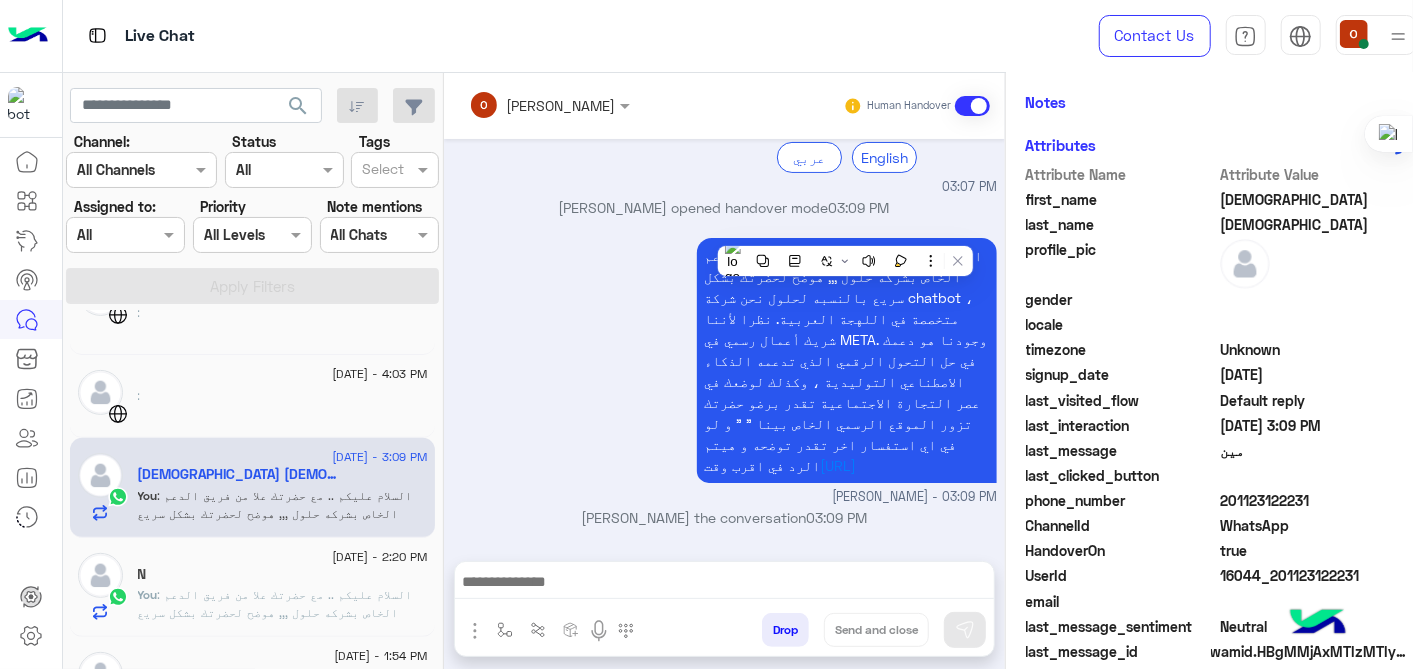 copy 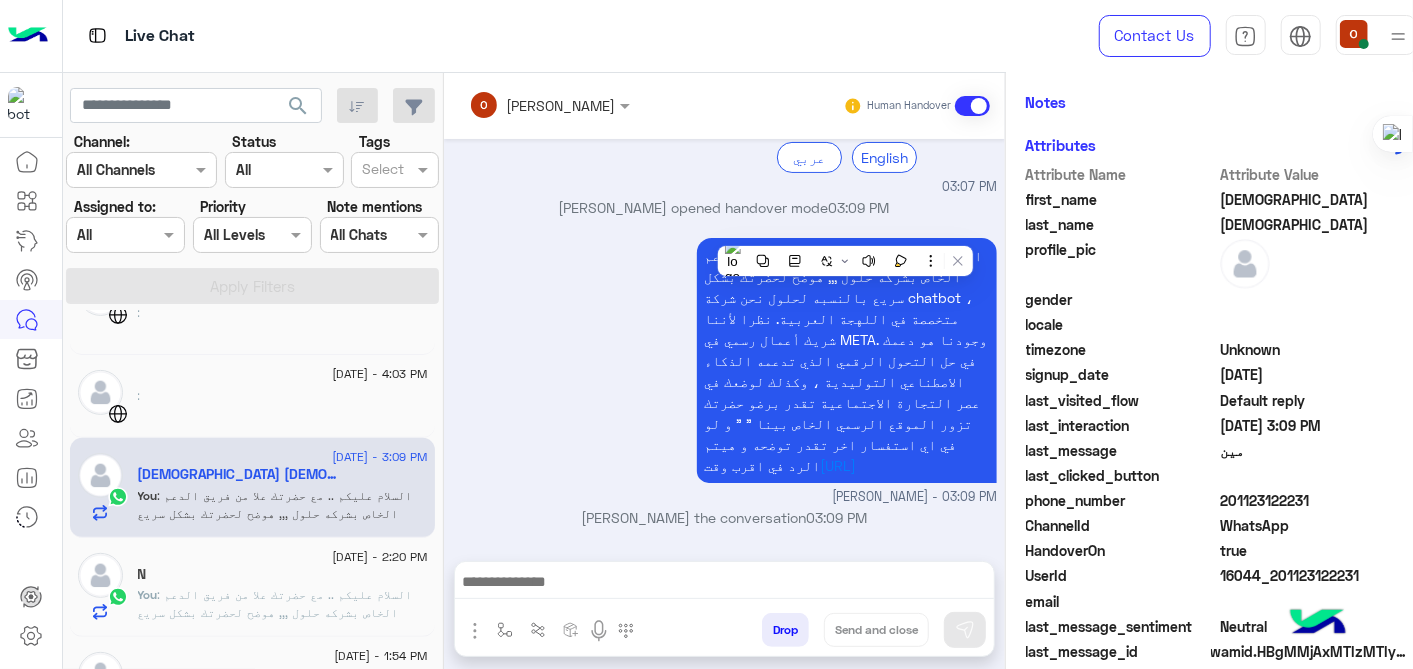 scroll, scrollTop: 0, scrollLeft: 0, axis: both 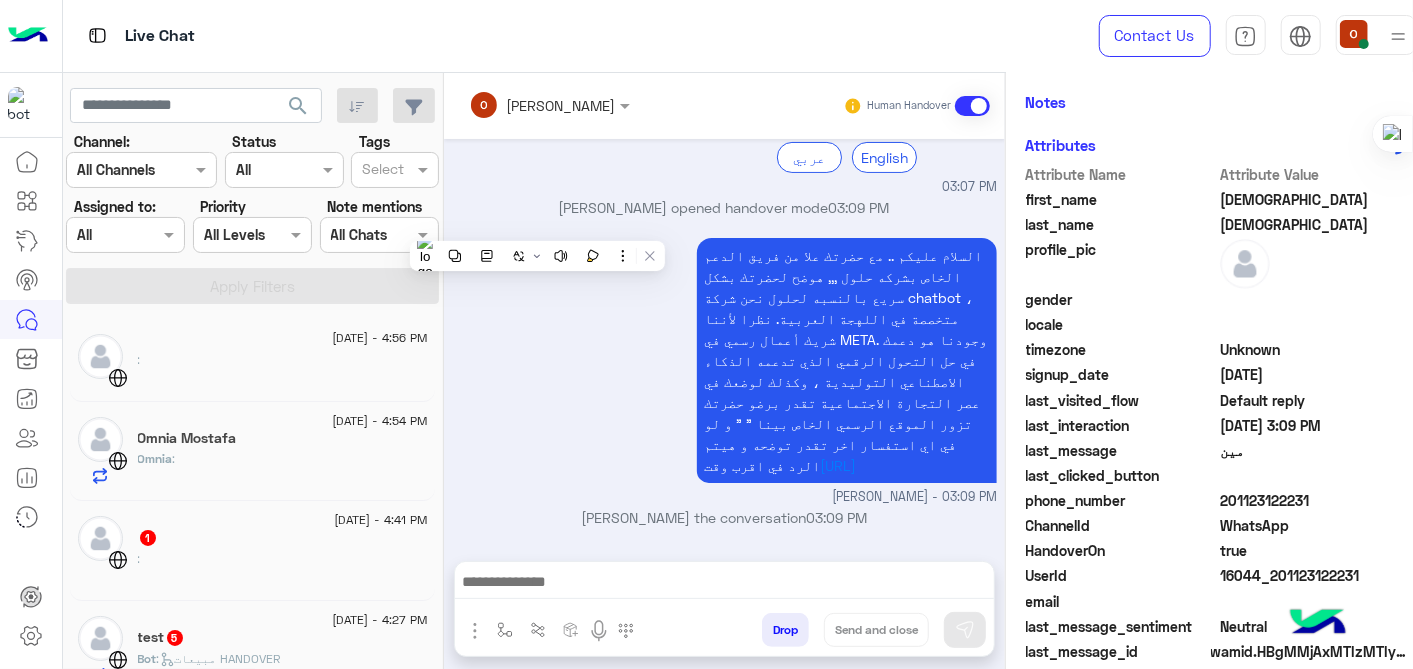 click on "Omnia :" 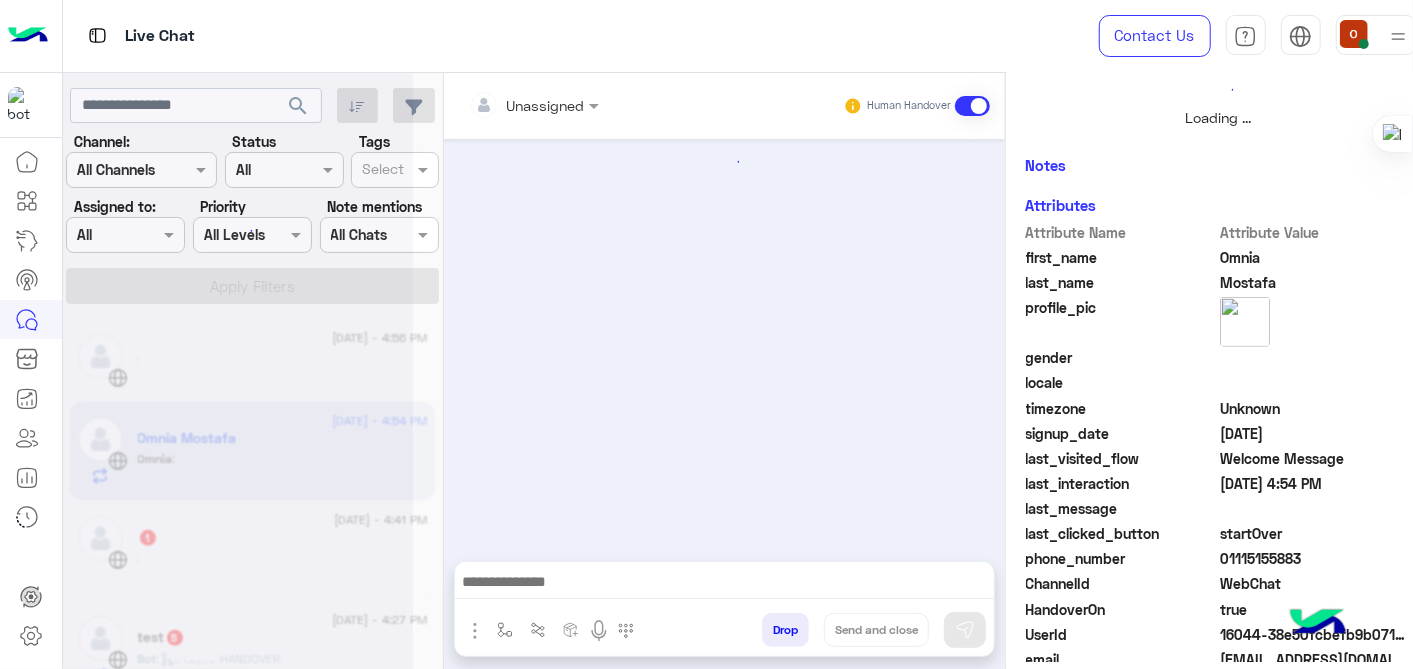 scroll, scrollTop: 542, scrollLeft: 0, axis: vertical 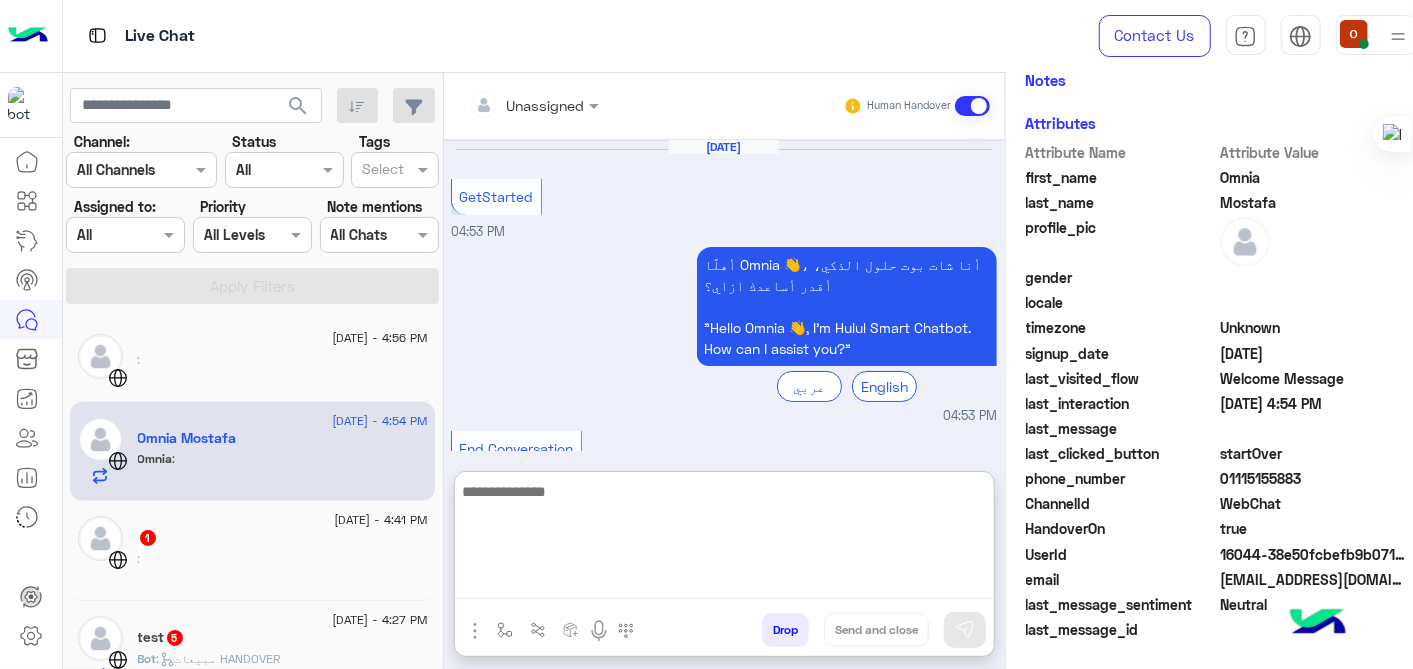 click at bounding box center [724, 539] 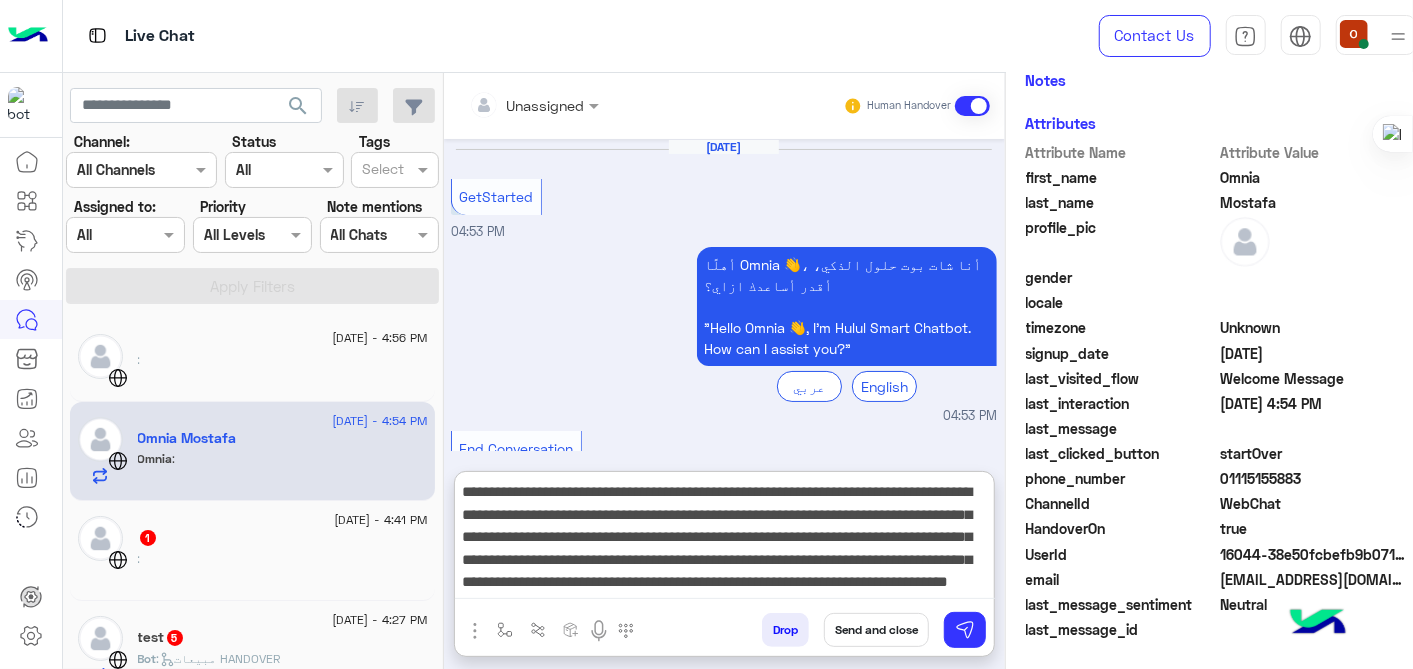 scroll, scrollTop: 0, scrollLeft: 0, axis: both 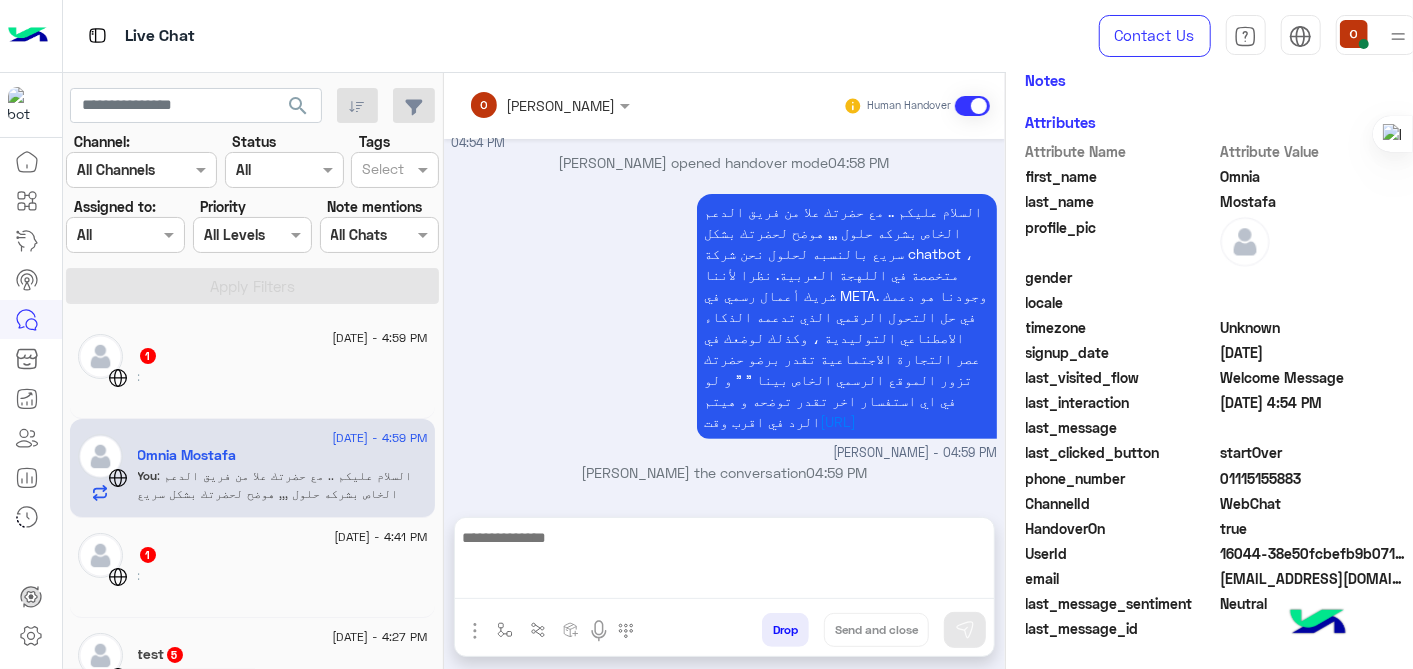 click on ":" 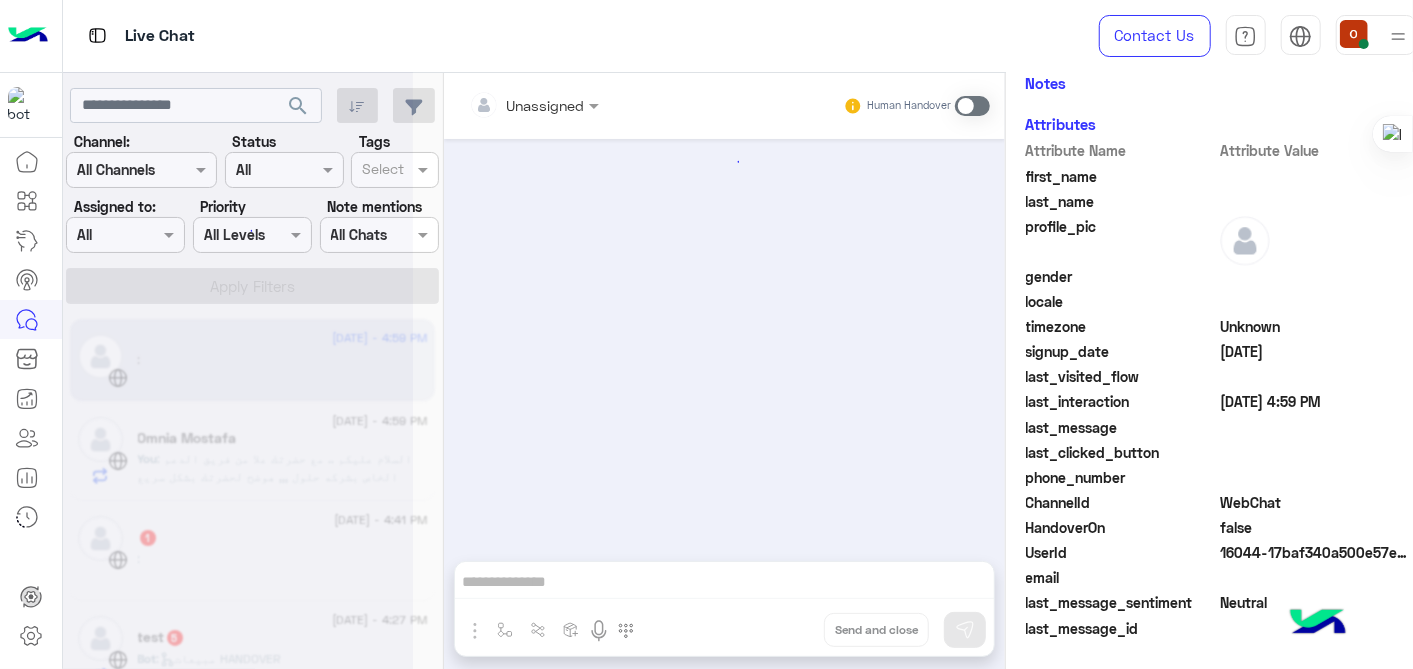scroll, scrollTop: 397, scrollLeft: 0, axis: vertical 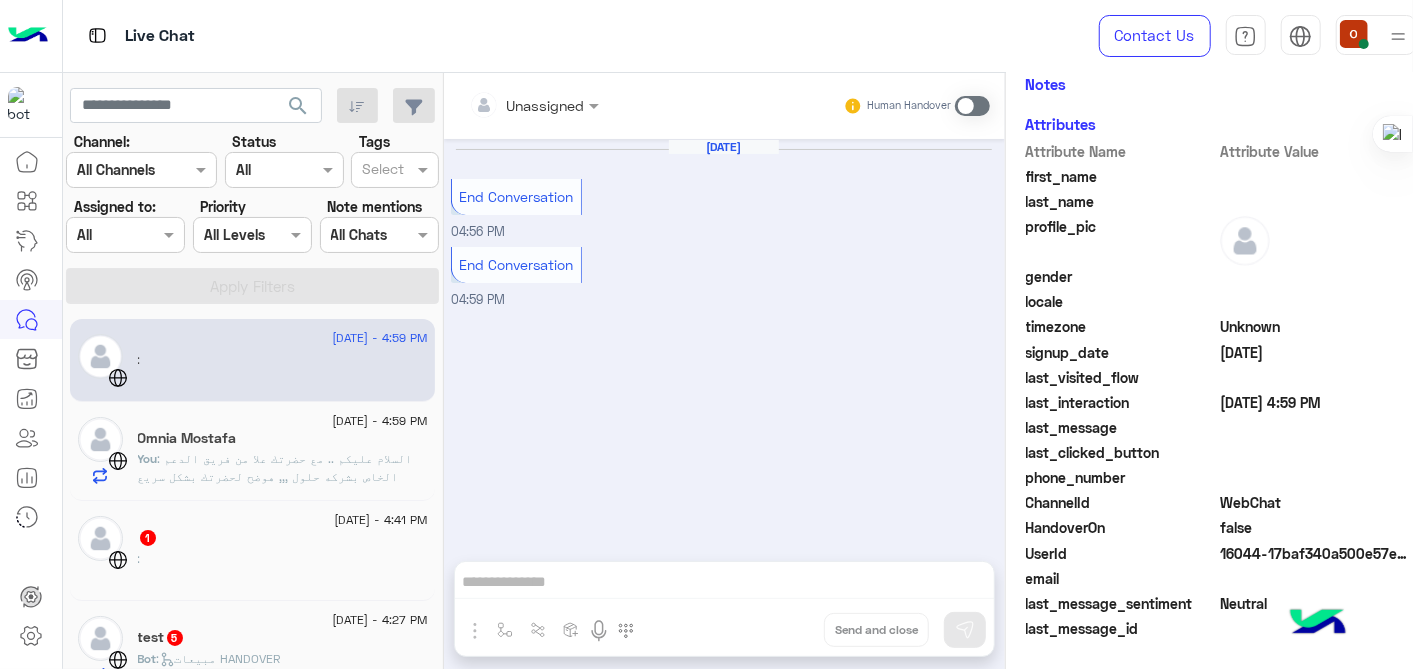 click on "Omnia Mostafa" 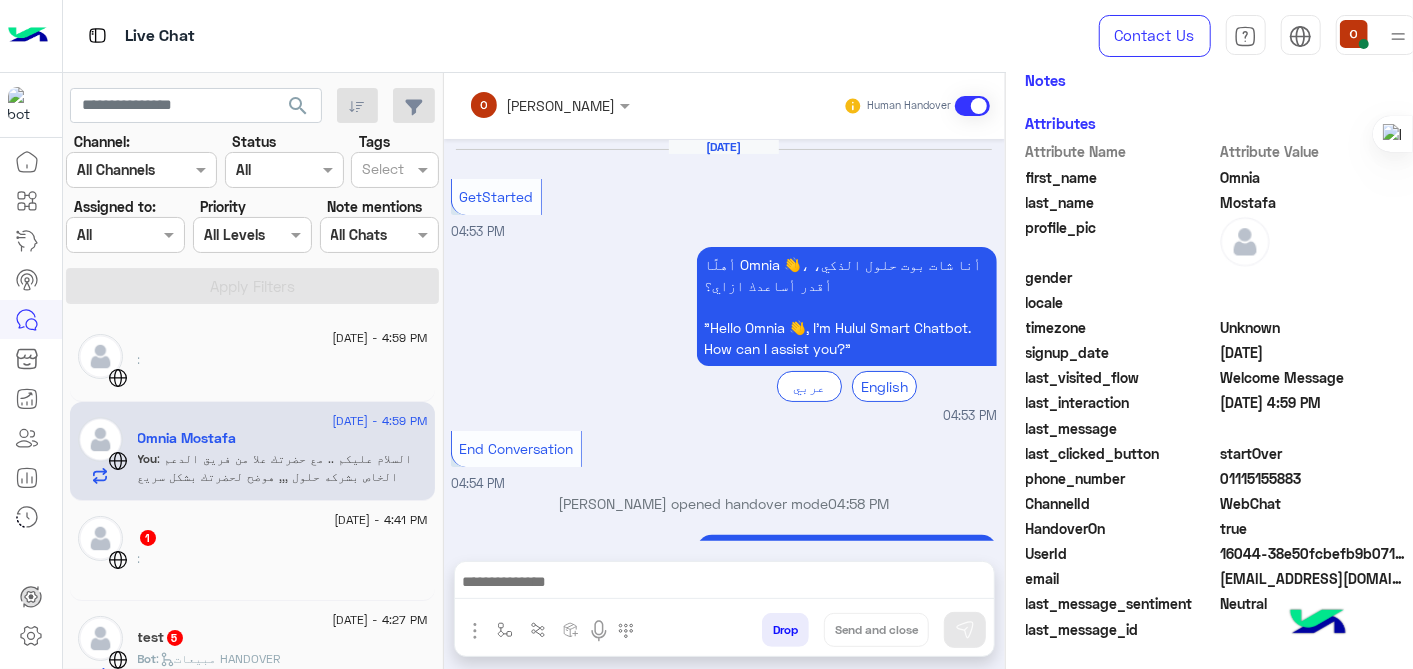 scroll, scrollTop: 460, scrollLeft: 0, axis: vertical 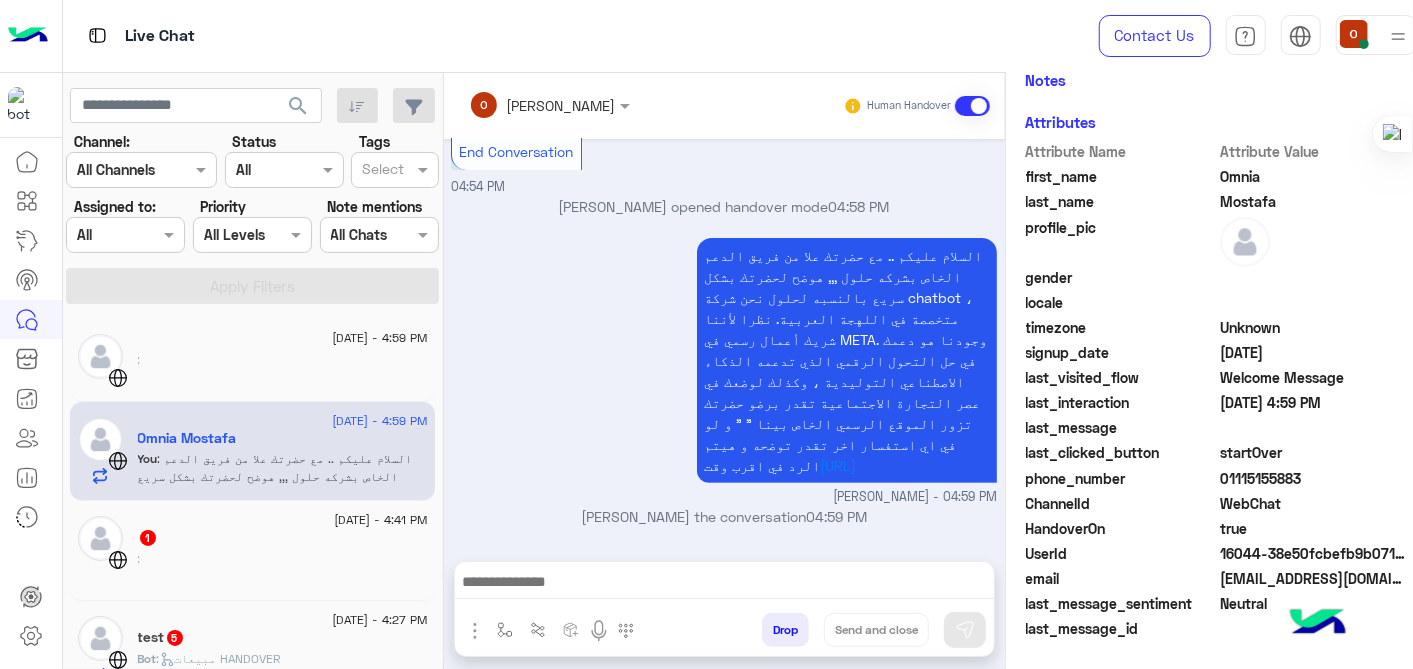 click at bounding box center [972, 106] 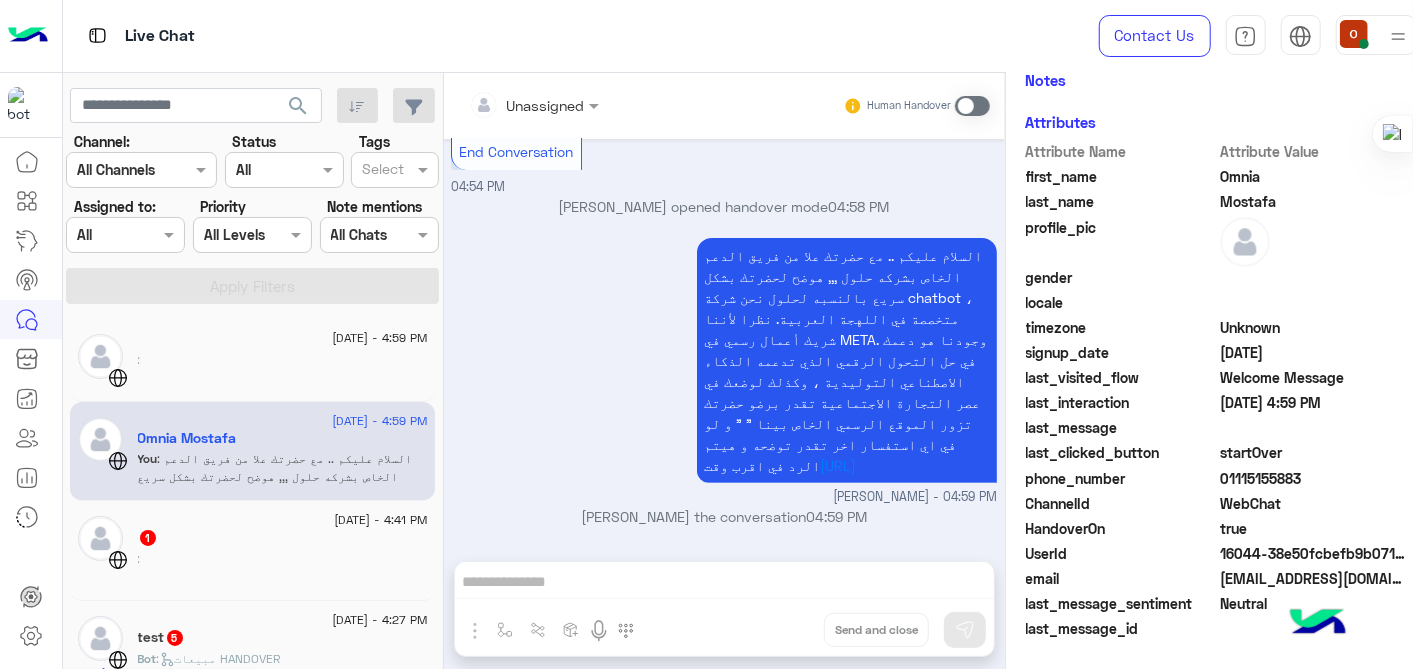 scroll, scrollTop: 334, scrollLeft: 0, axis: vertical 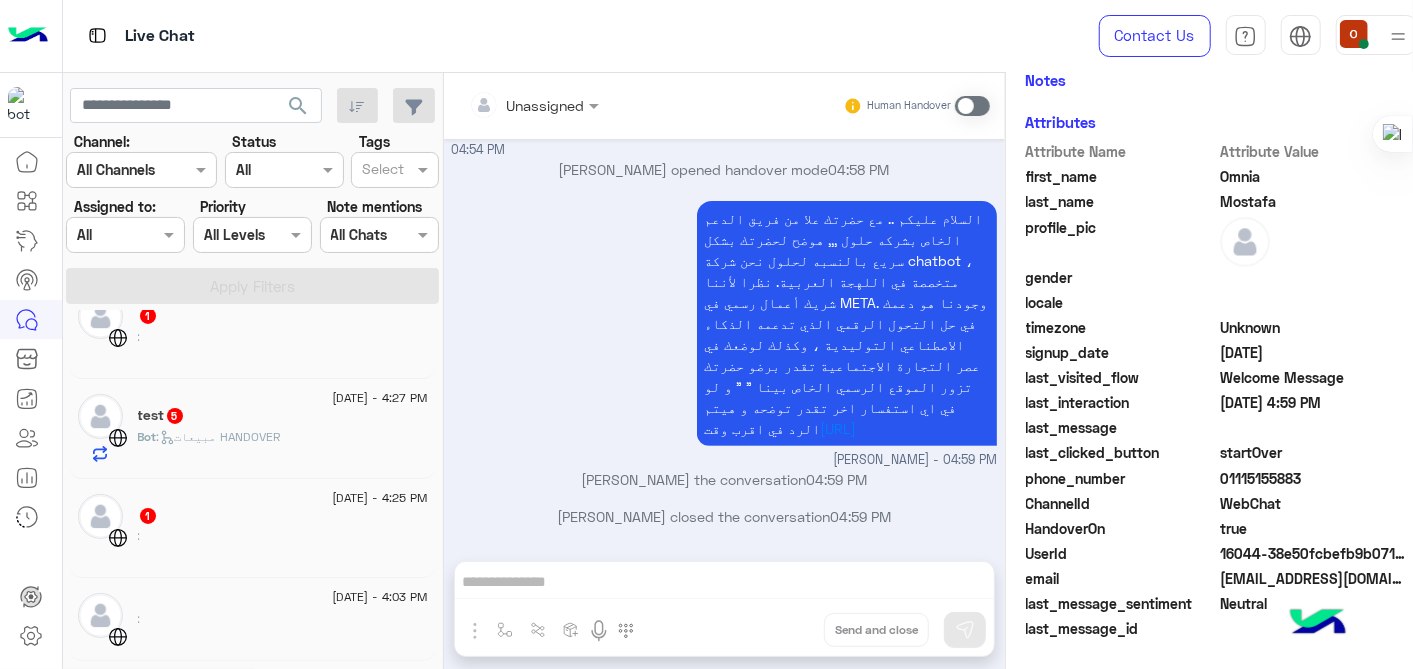 click on "test   5" 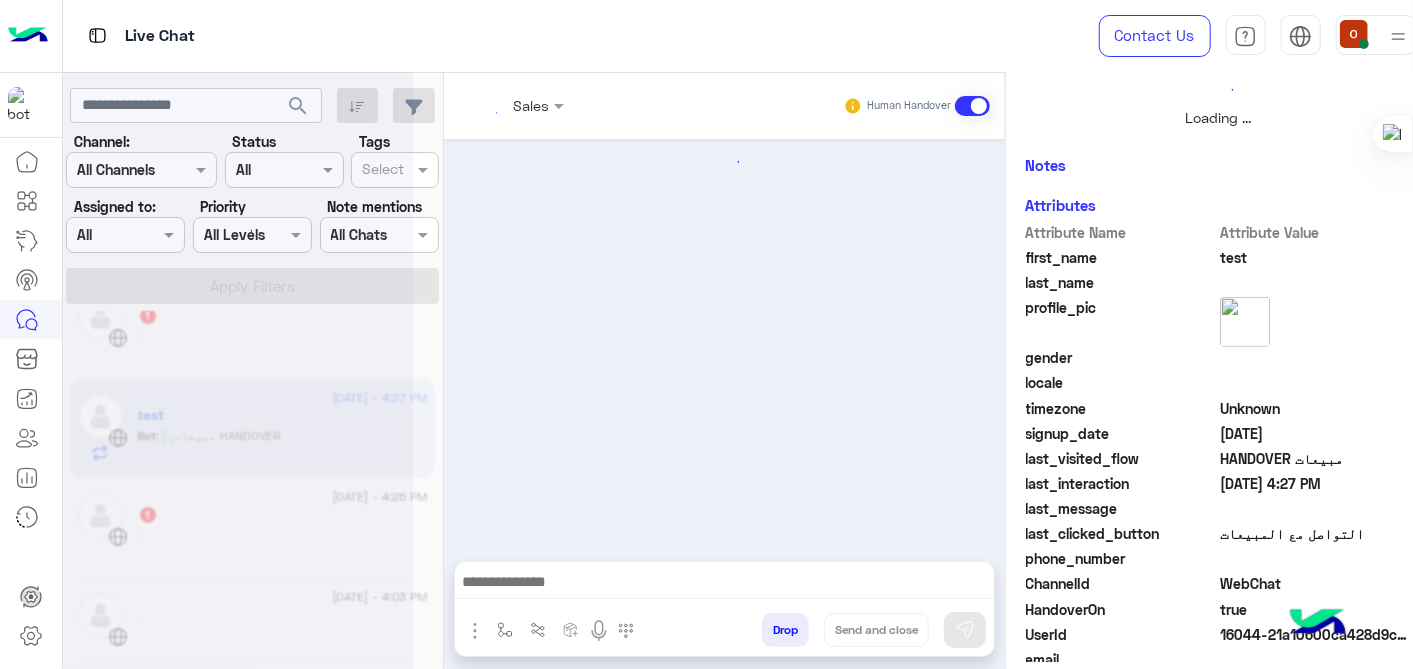 scroll, scrollTop: 542, scrollLeft: 0, axis: vertical 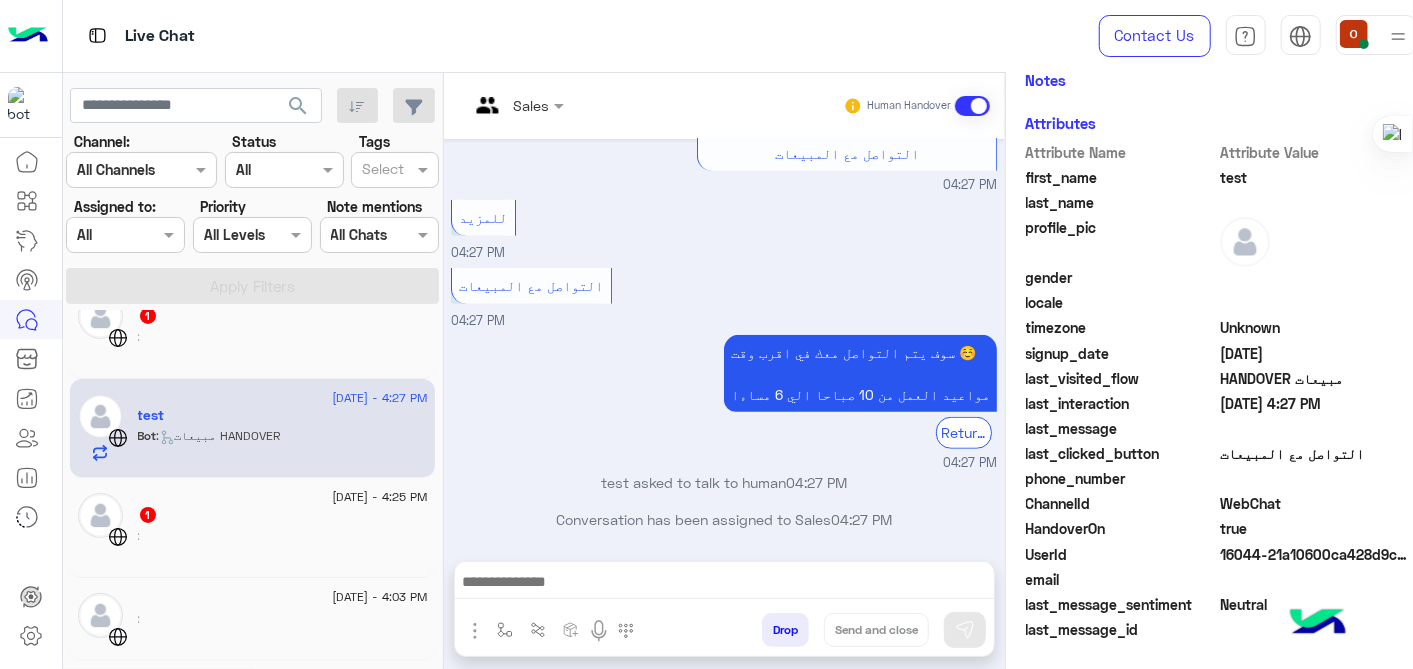 drag, startPoint x: 411, startPoint y: 385, endPoint x: 412, endPoint y: 371, distance: 14.035668 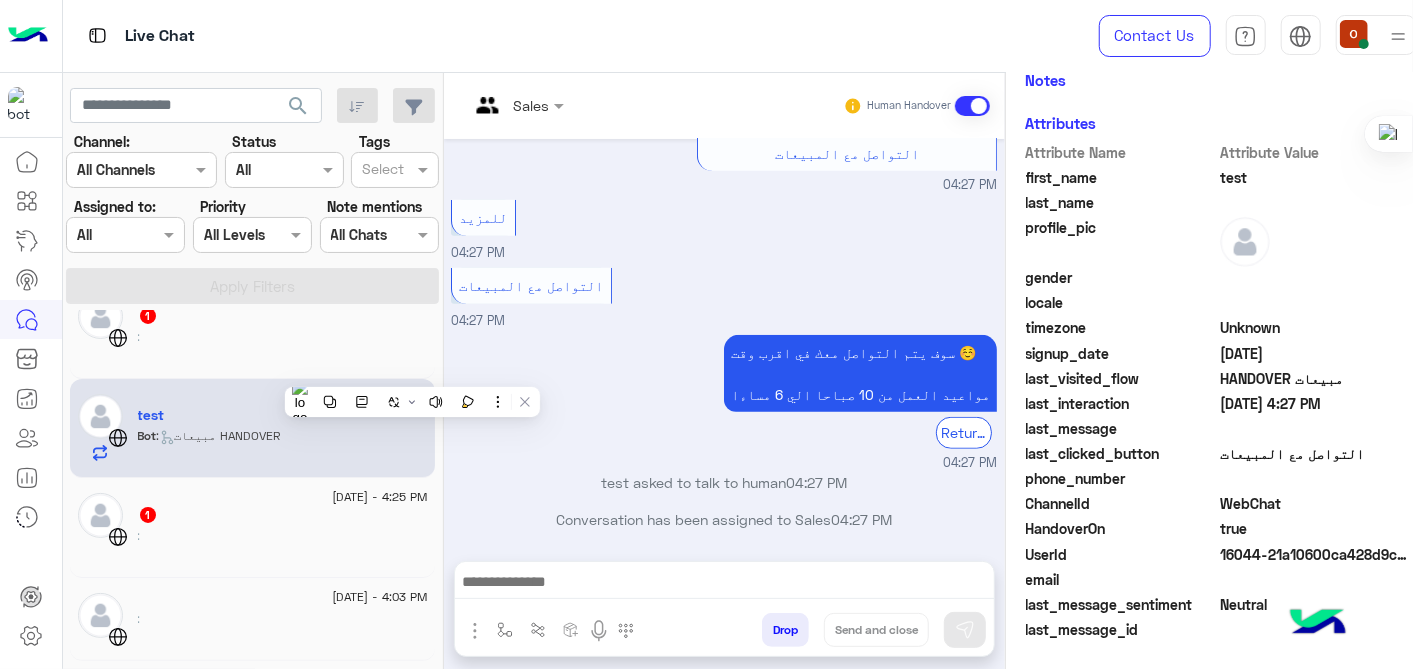 drag, startPoint x: 412, startPoint y: 371, endPoint x: 485, endPoint y: 457, distance: 112.805145 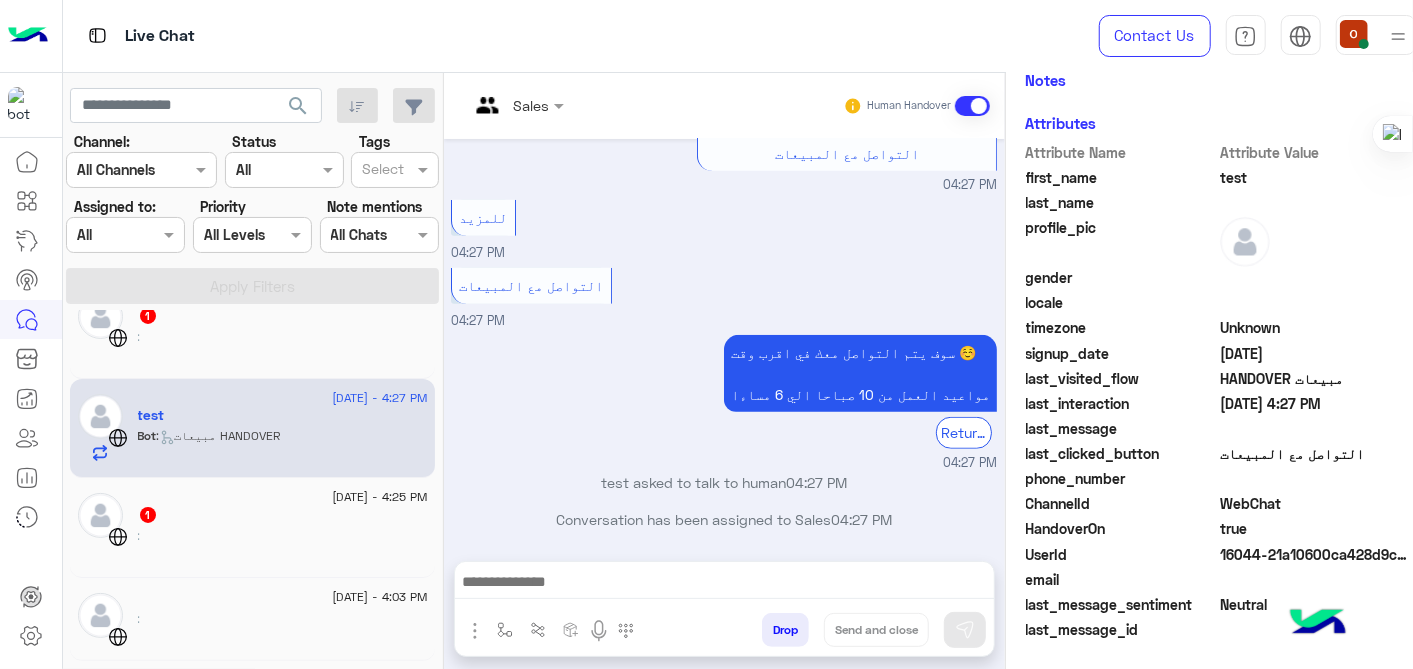 scroll, scrollTop: 0, scrollLeft: 0, axis: both 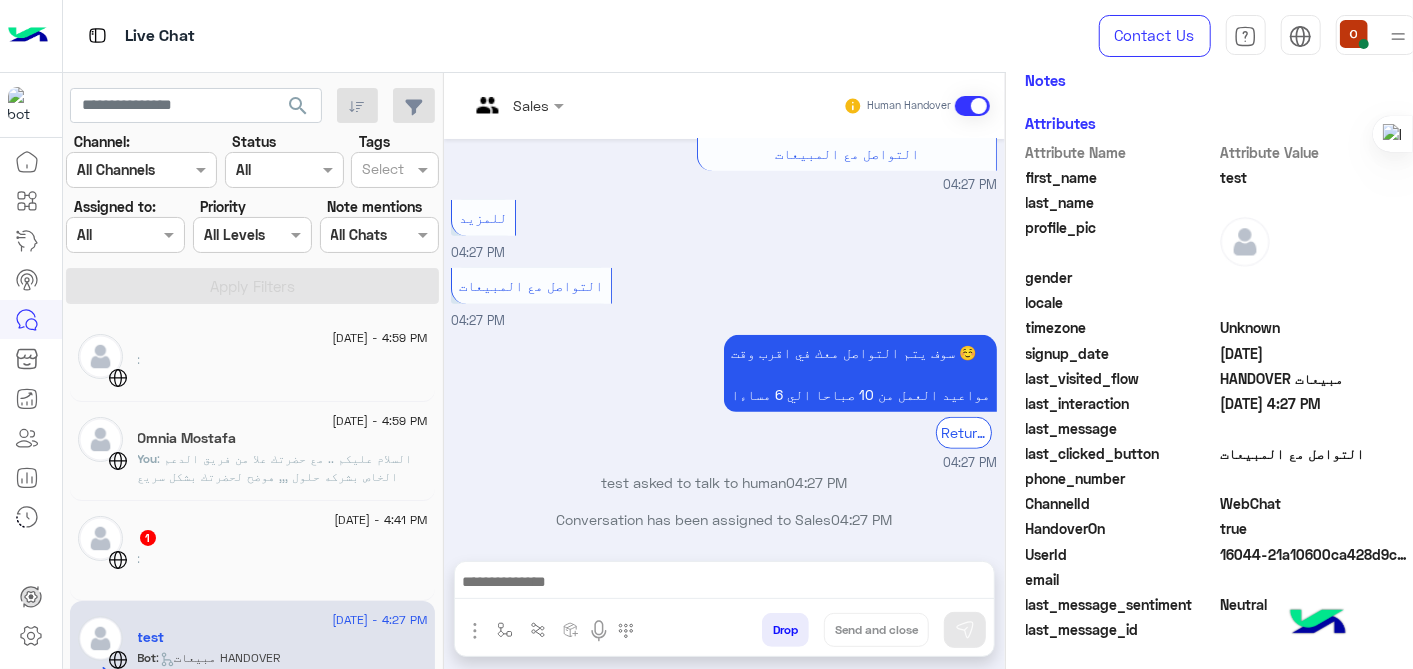 click on ":" 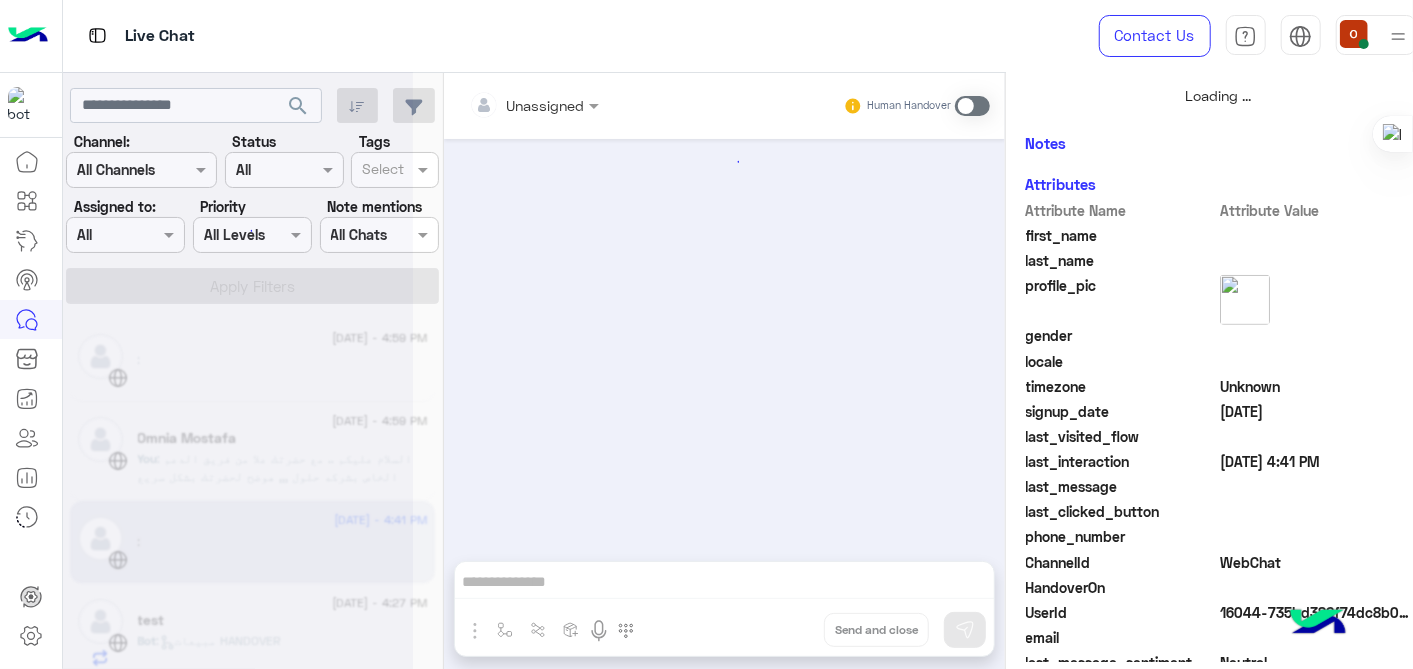 scroll, scrollTop: 482, scrollLeft: 0, axis: vertical 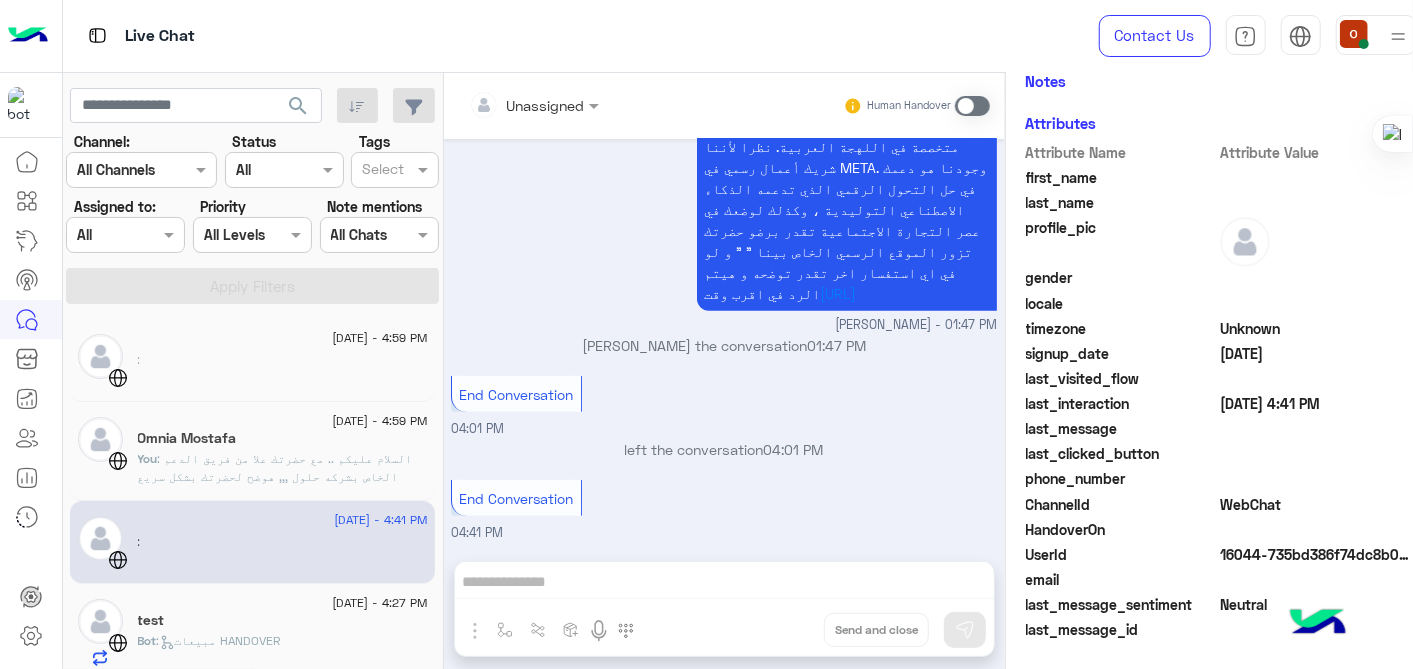 click on "Omnia Mostafa" 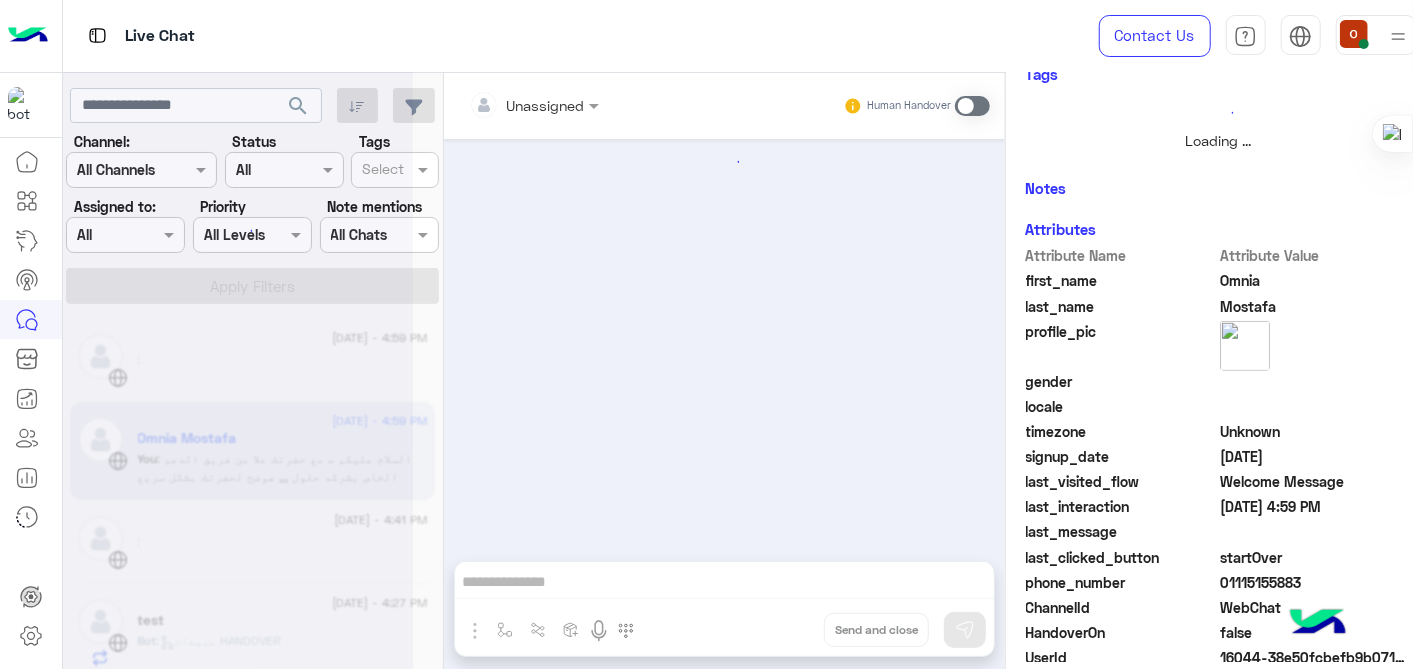 scroll, scrollTop: 595, scrollLeft: 0, axis: vertical 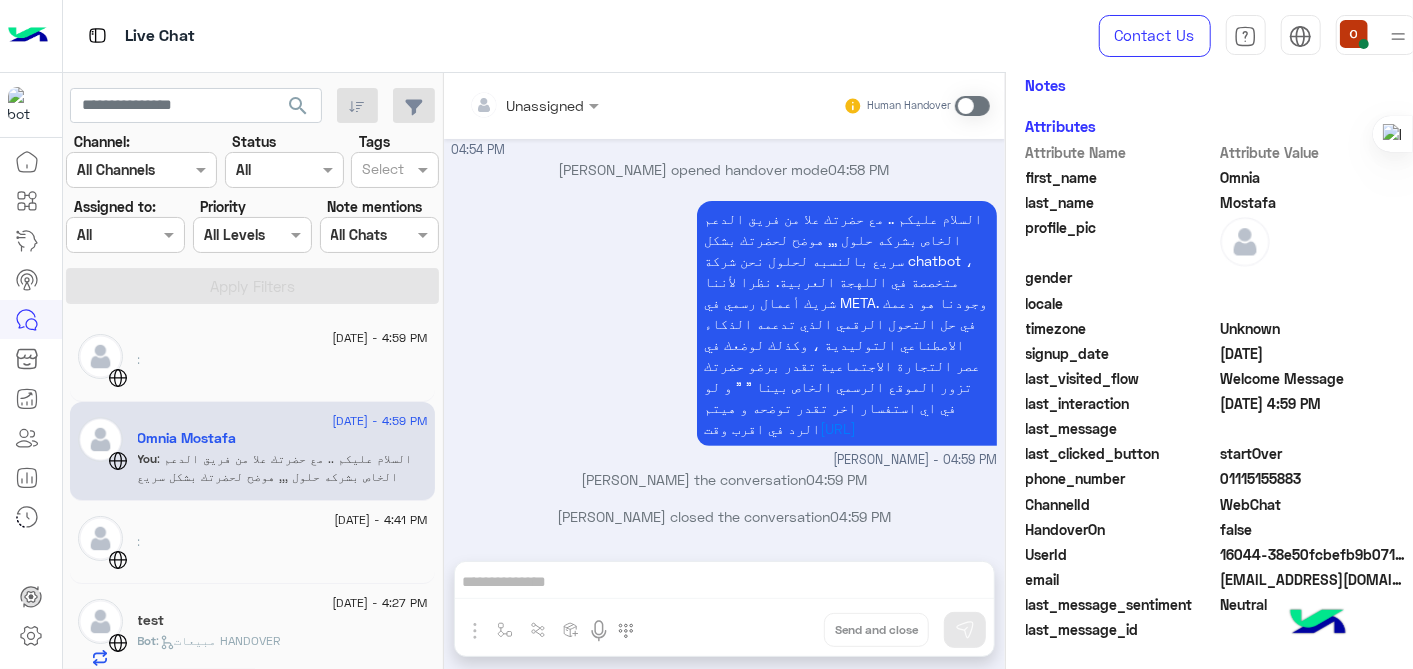 click on ":" 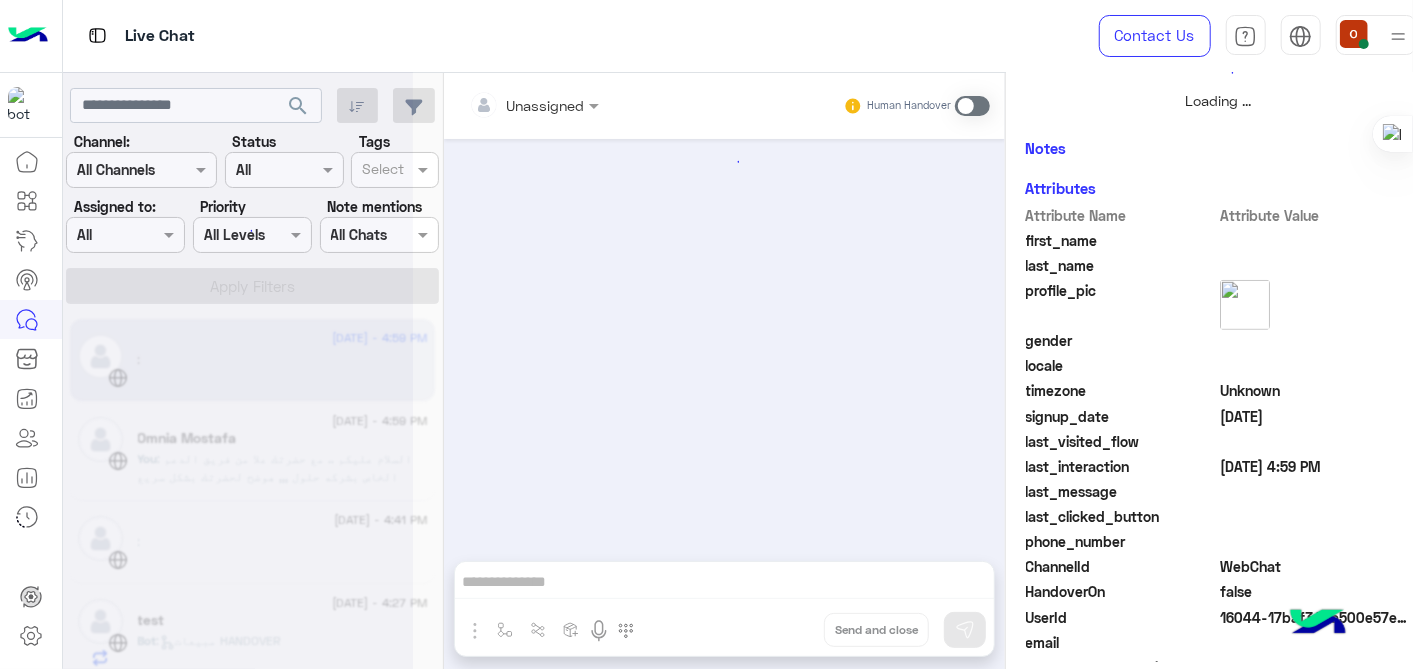 scroll, scrollTop: 572, scrollLeft: 0, axis: vertical 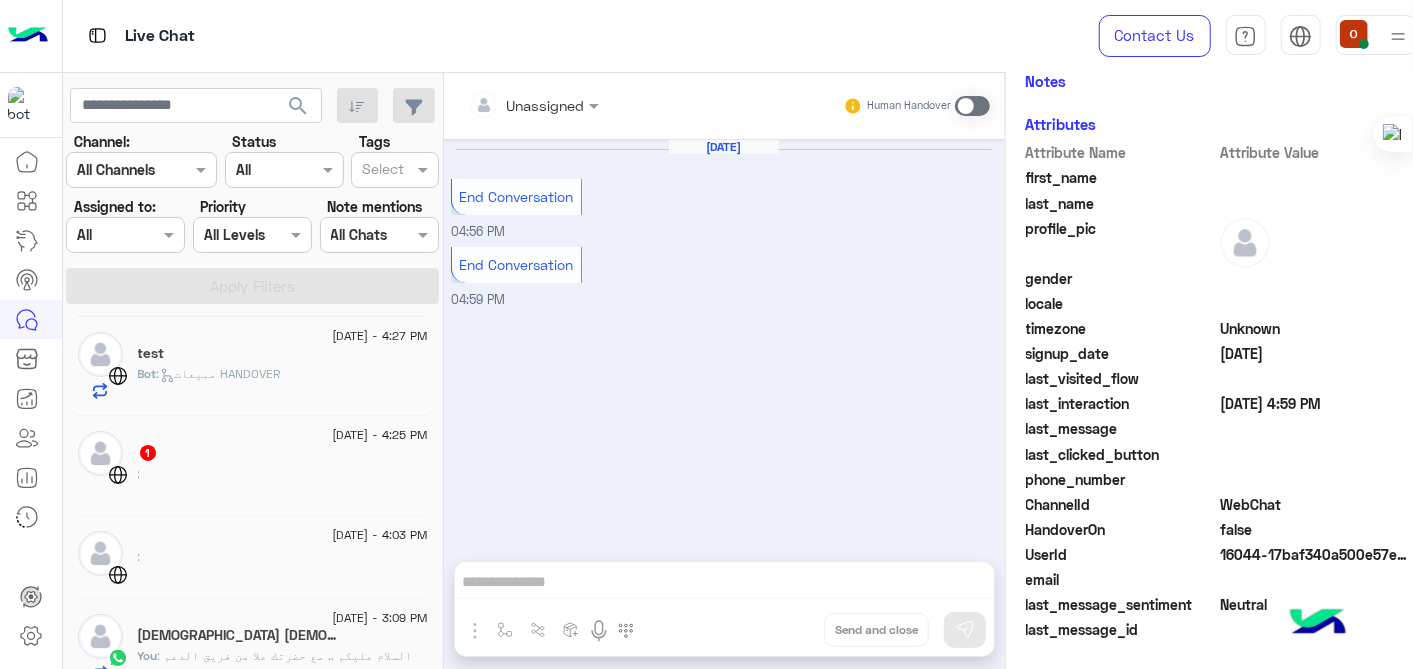 click on ":" 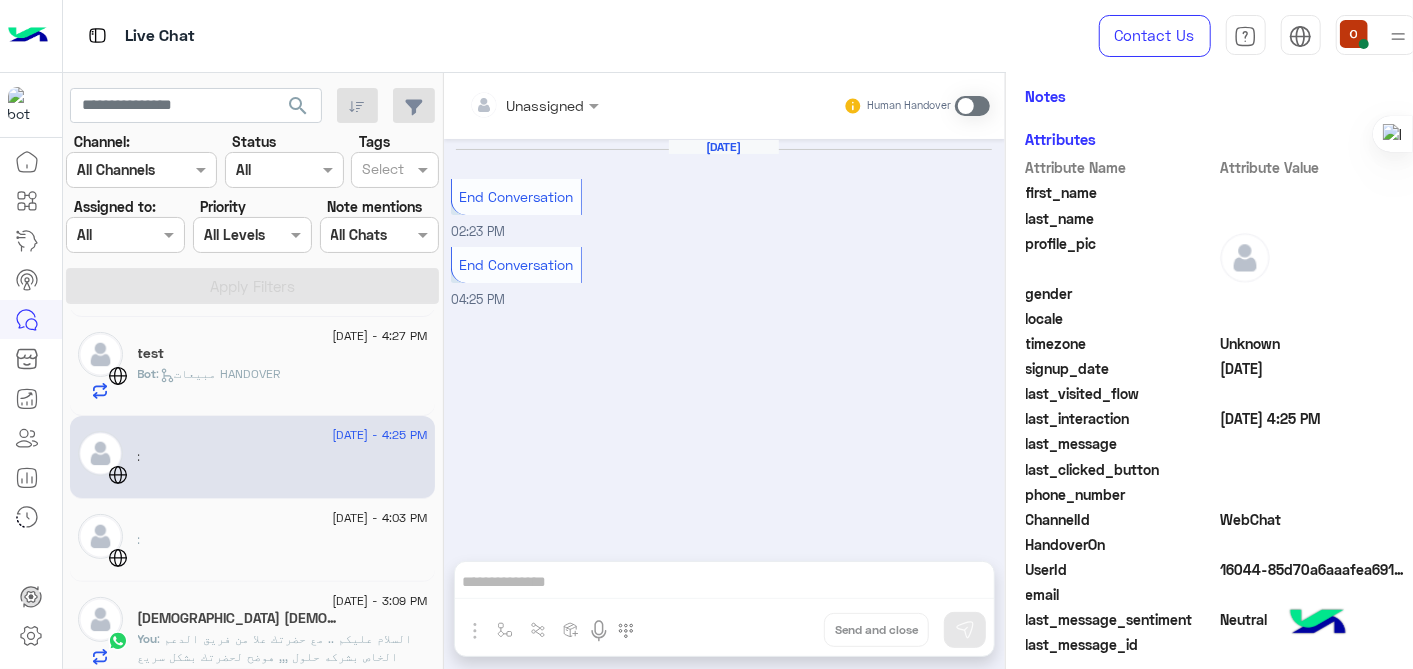 scroll, scrollTop: 400, scrollLeft: 0, axis: vertical 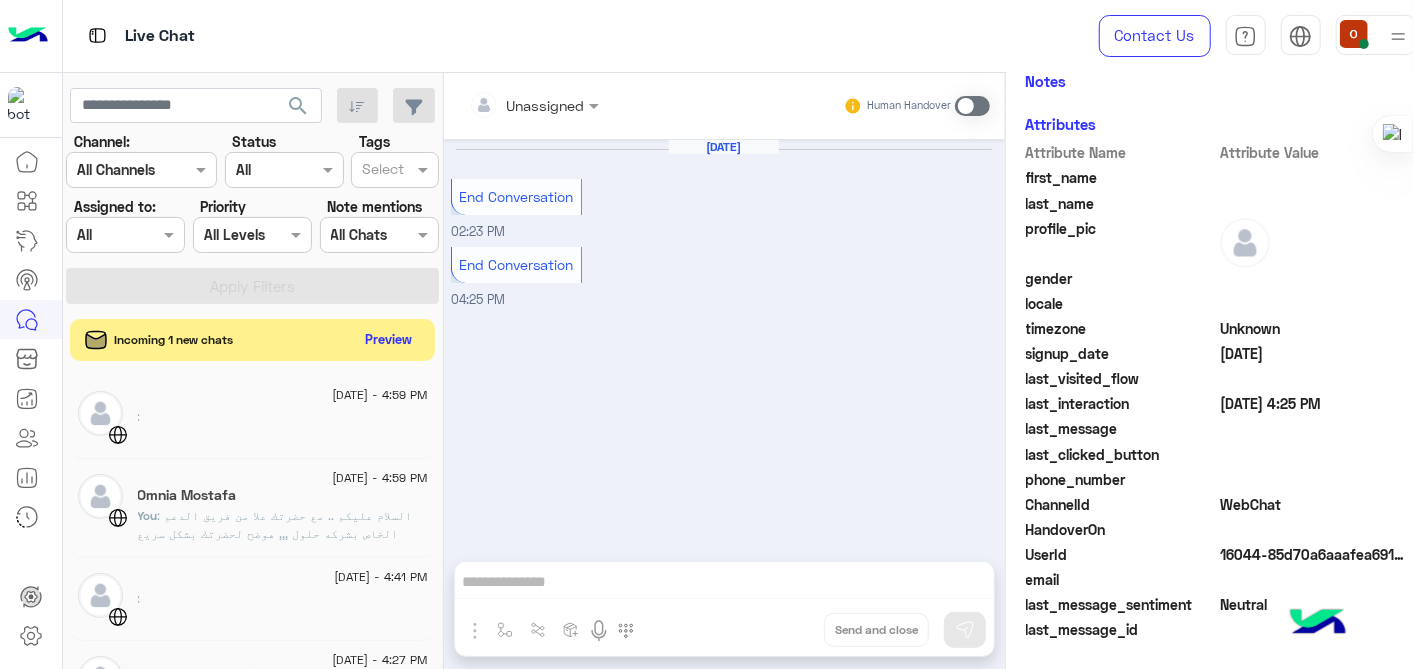 click on "Preview" 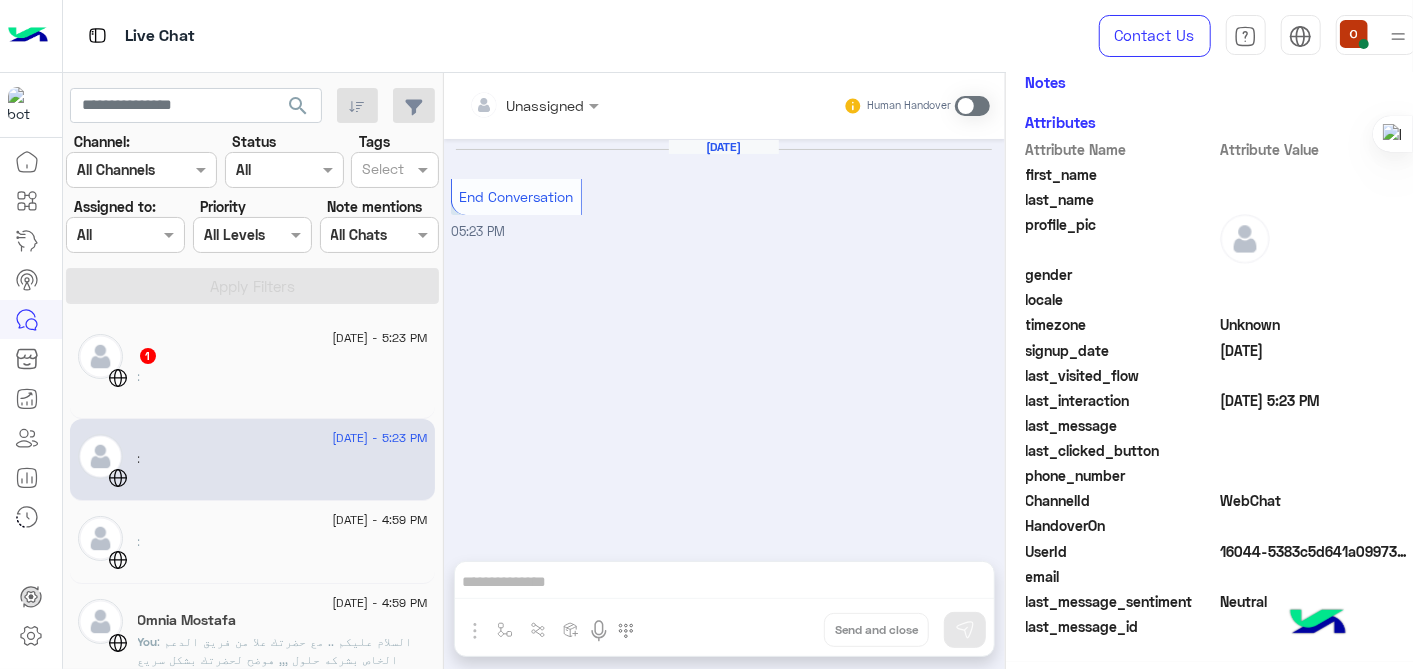 scroll, scrollTop: 397, scrollLeft: 0, axis: vertical 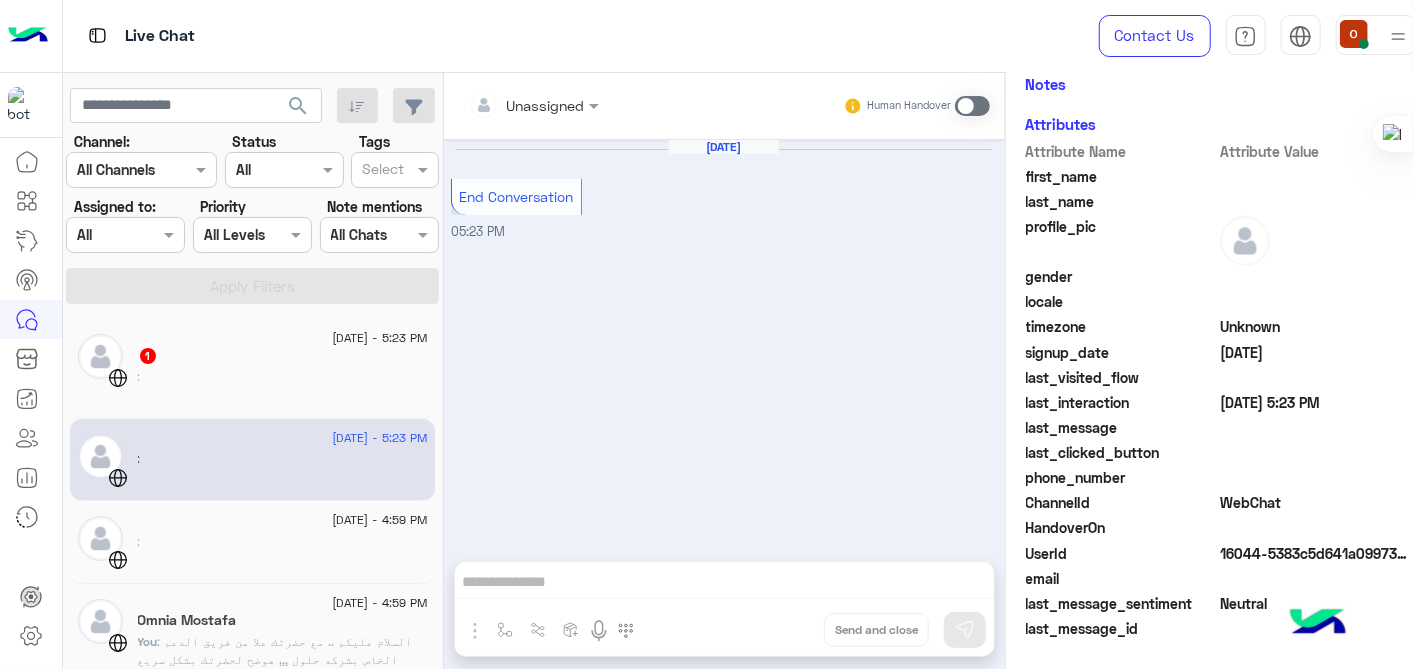 click on "1" 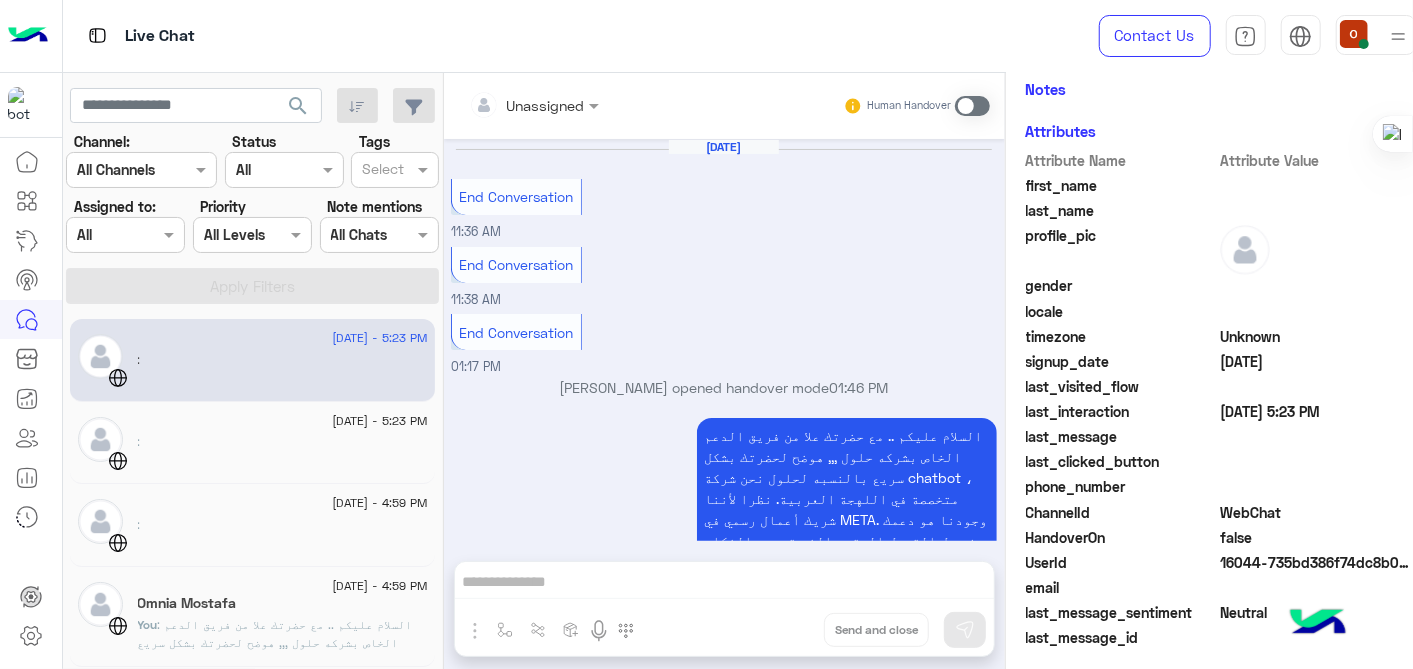 scroll, scrollTop: 490, scrollLeft: 0, axis: vertical 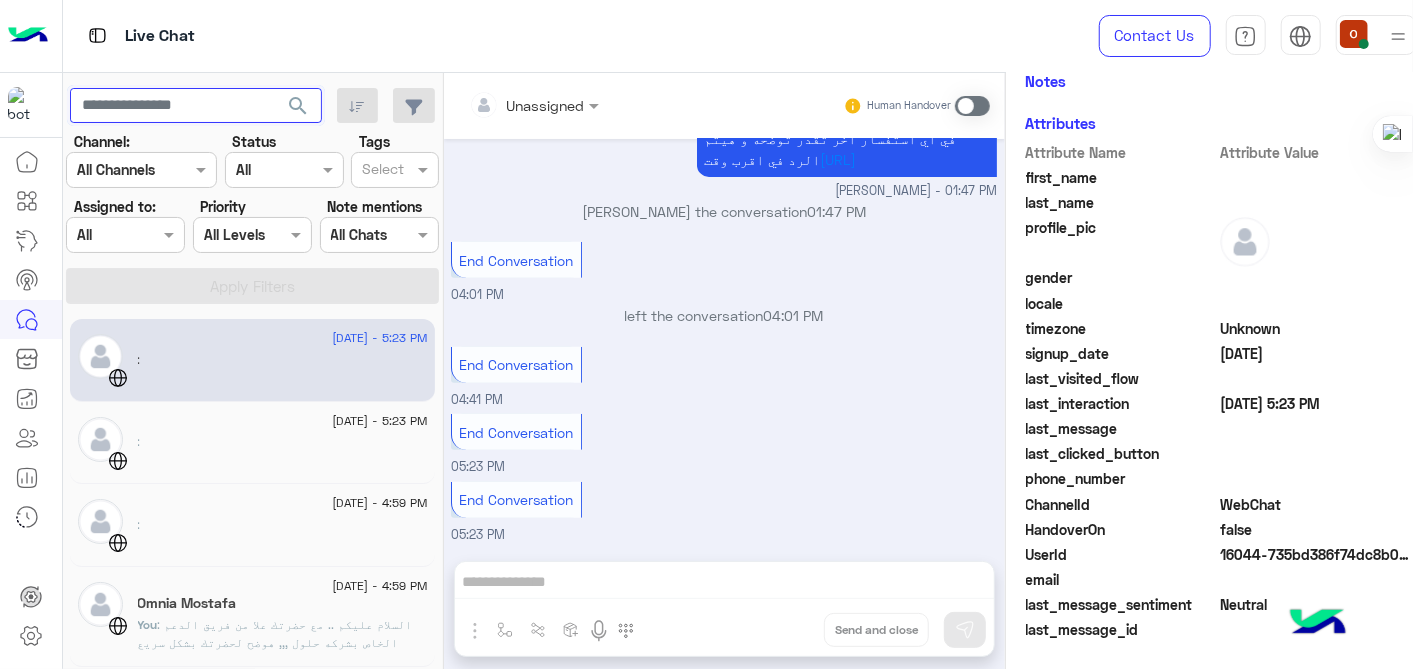 click at bounding box center [196, 106] 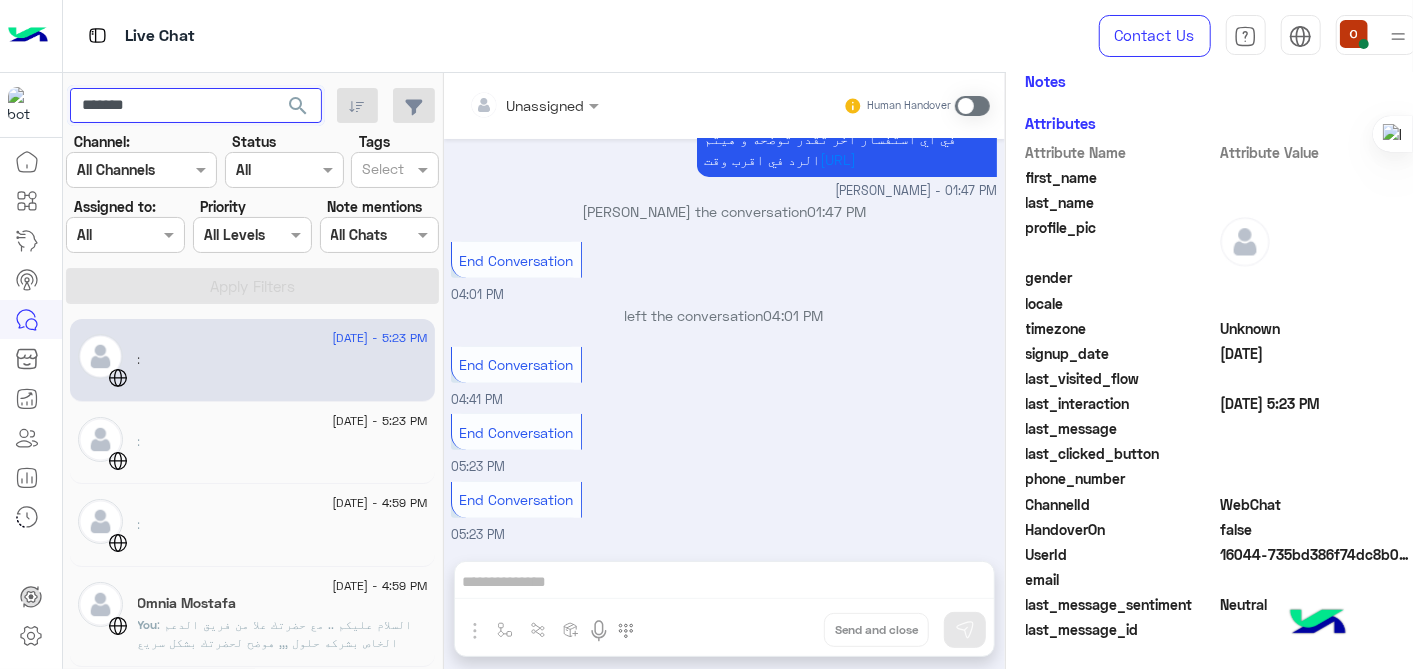 type on "*******" 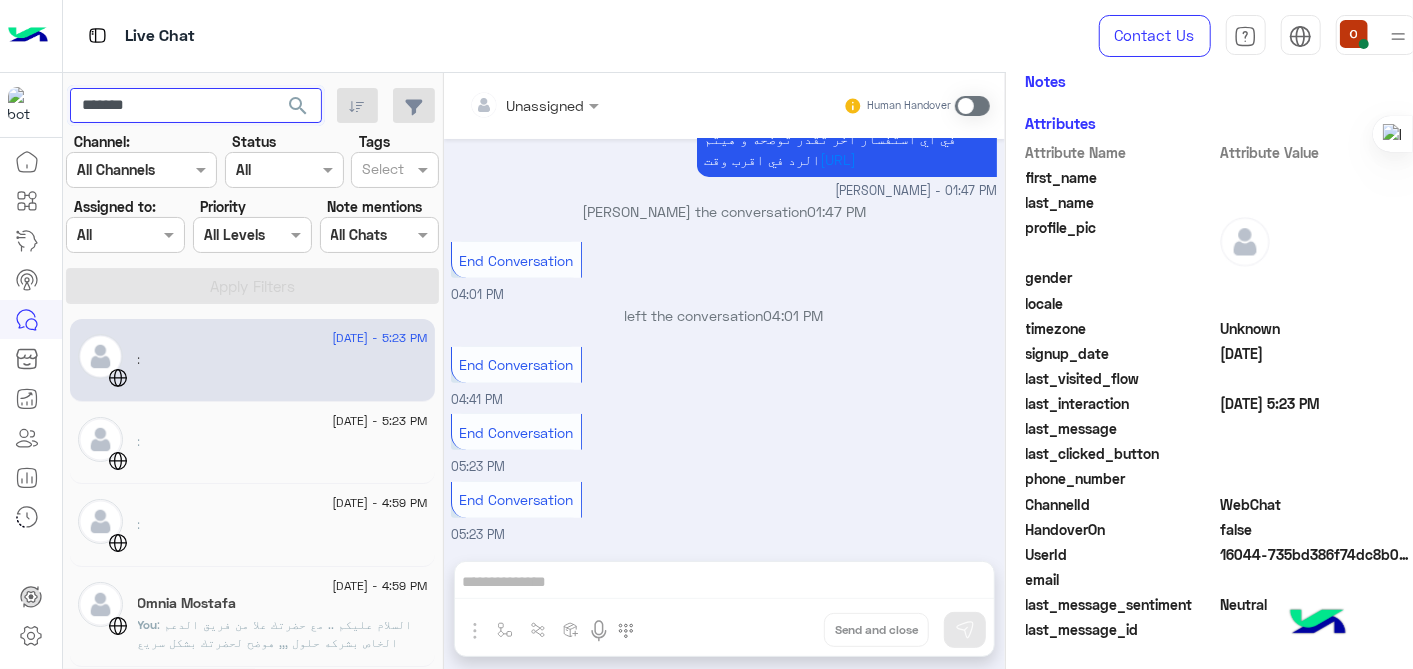 click on "search" 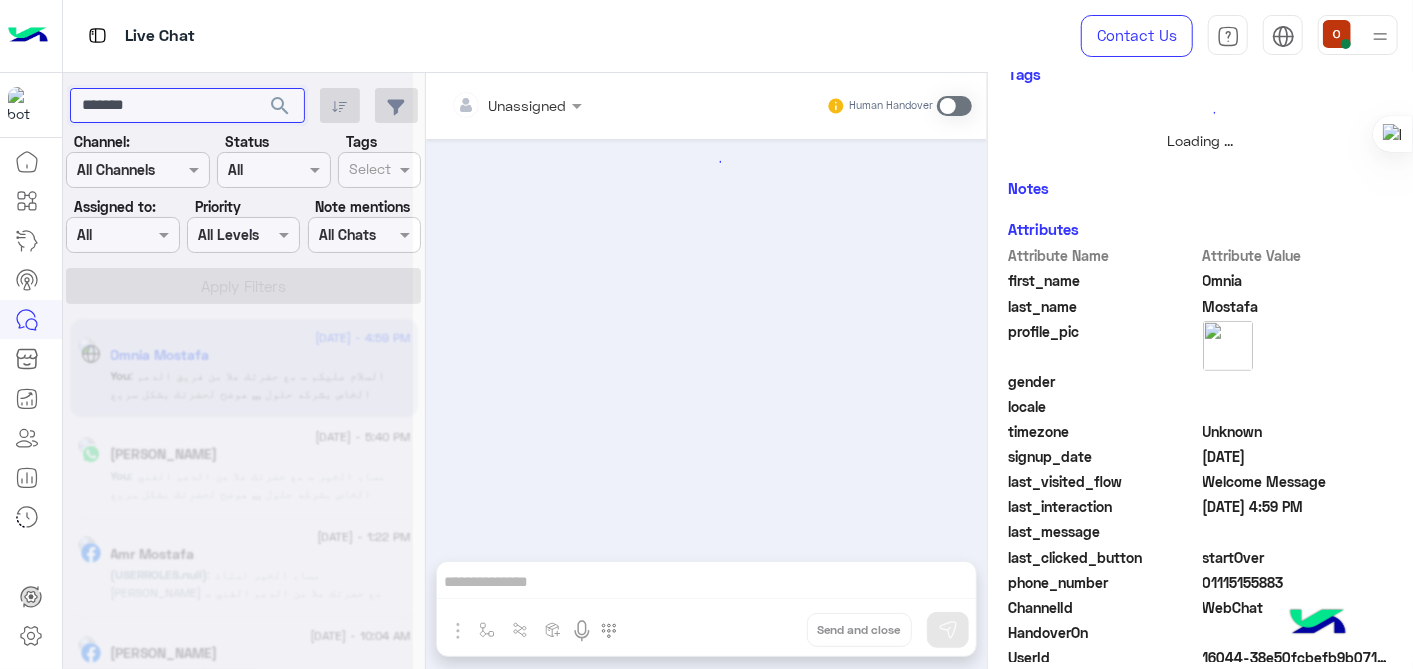 scroll, scrollTop: 595, scrollLeft: 0, axis: vertical 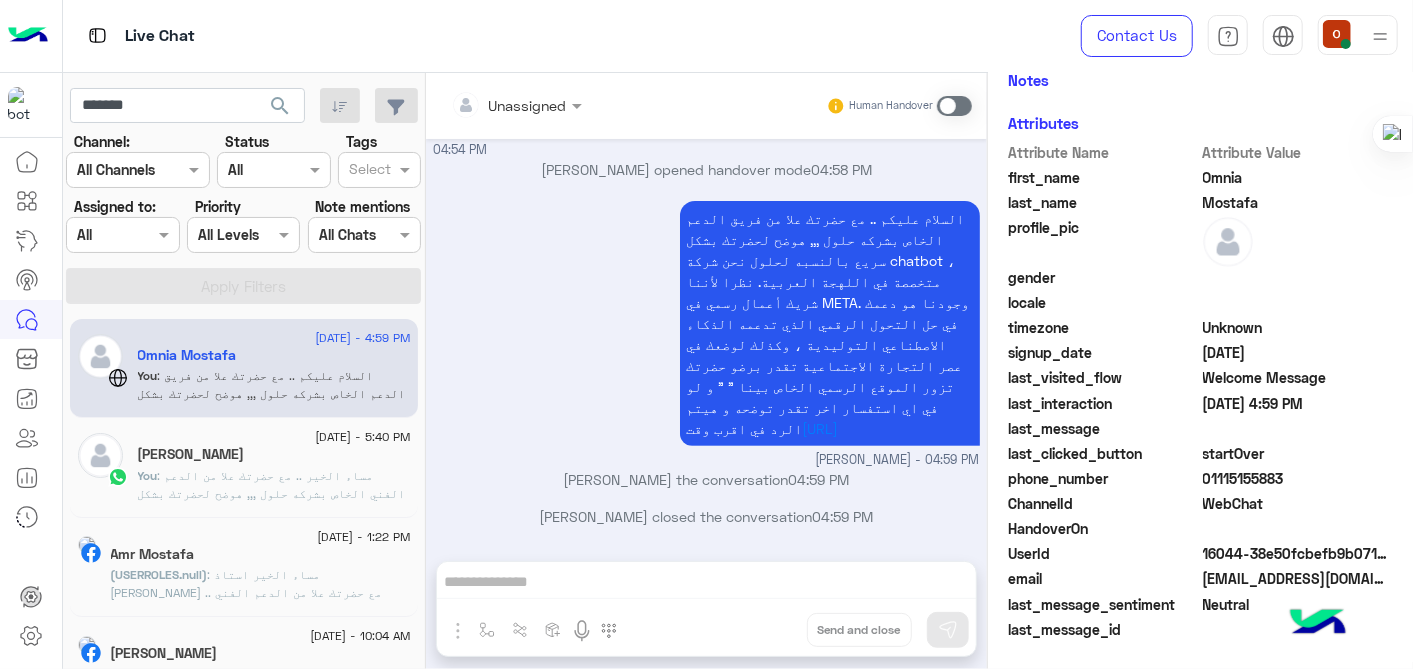 click on ": مساء الخير  .. مع حضرتك علا من الدعم الفني الخاص بشركه حلول ,,, هوضح لحضرتك بشكل سريع بالنسبه لحلول ......نحن شركة chatbot ، متخصصة في اللهجة العربية. نظرا لأننا شريك أعمال رسمي في META. وجودنا هو دعمك في حل التحول الرقمي الذي تدعمه الذكاء الاصطناعي التوليدية ، وكذلك لوضعك في عصر التجارة الاجتماعية تقدر برضو حضرتك تزور الموقع الرسمي الخاص بينا " " و لو في اي استفار اخر تقدر توضحه و هيتم الرد في اقرب وقت [URL][DOMAIN_NAME]" 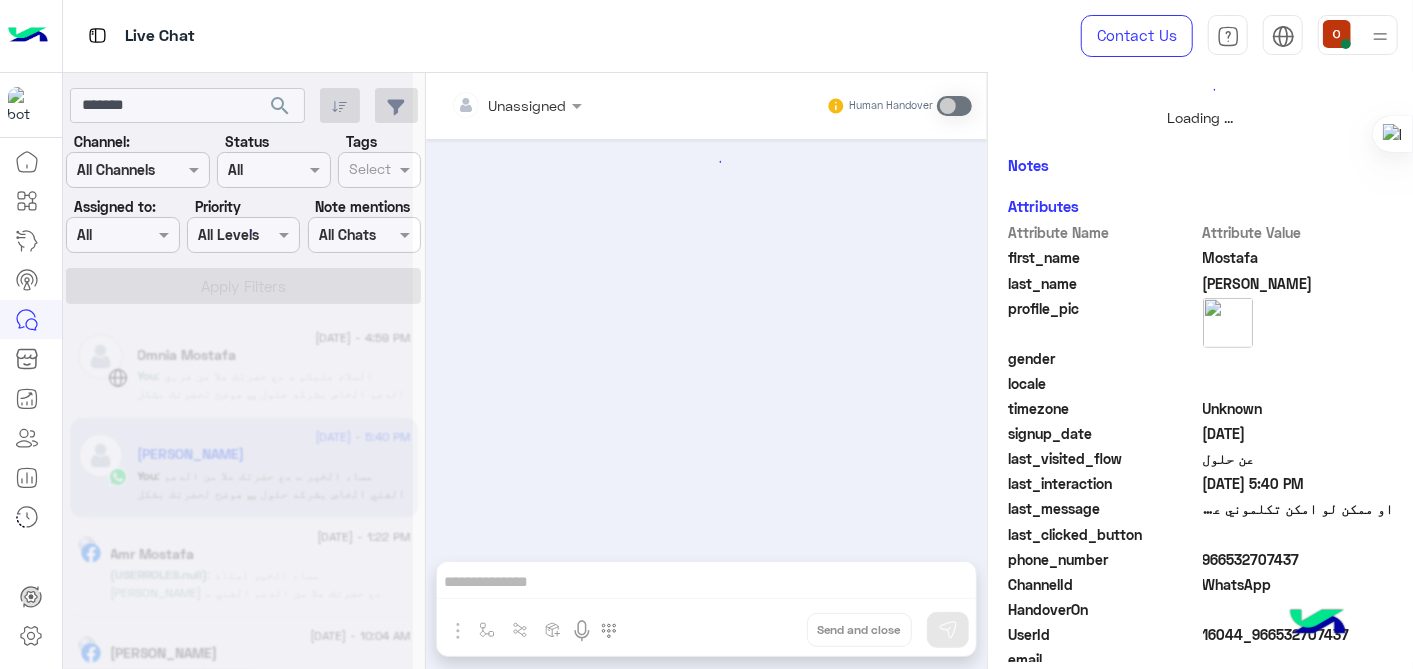 scroll, scrollTop: 595, scrollLeft: 0, axis: vertical 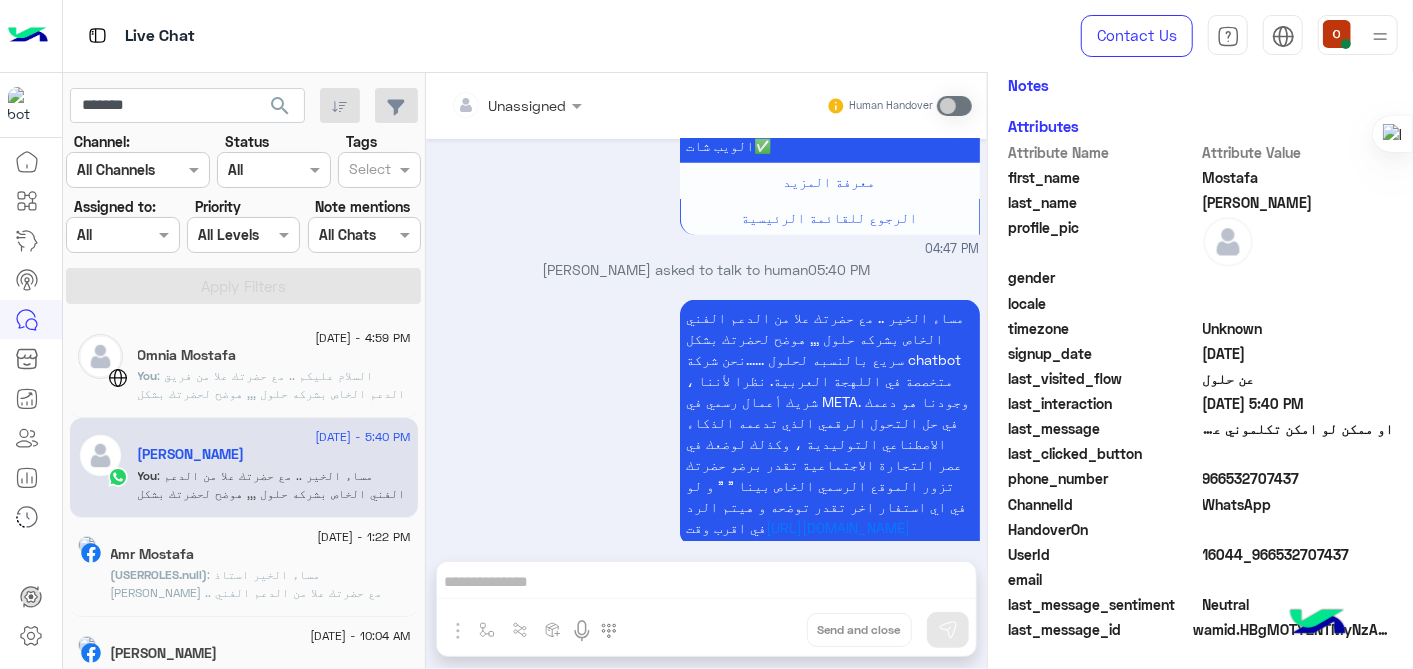 click on "966532707437" 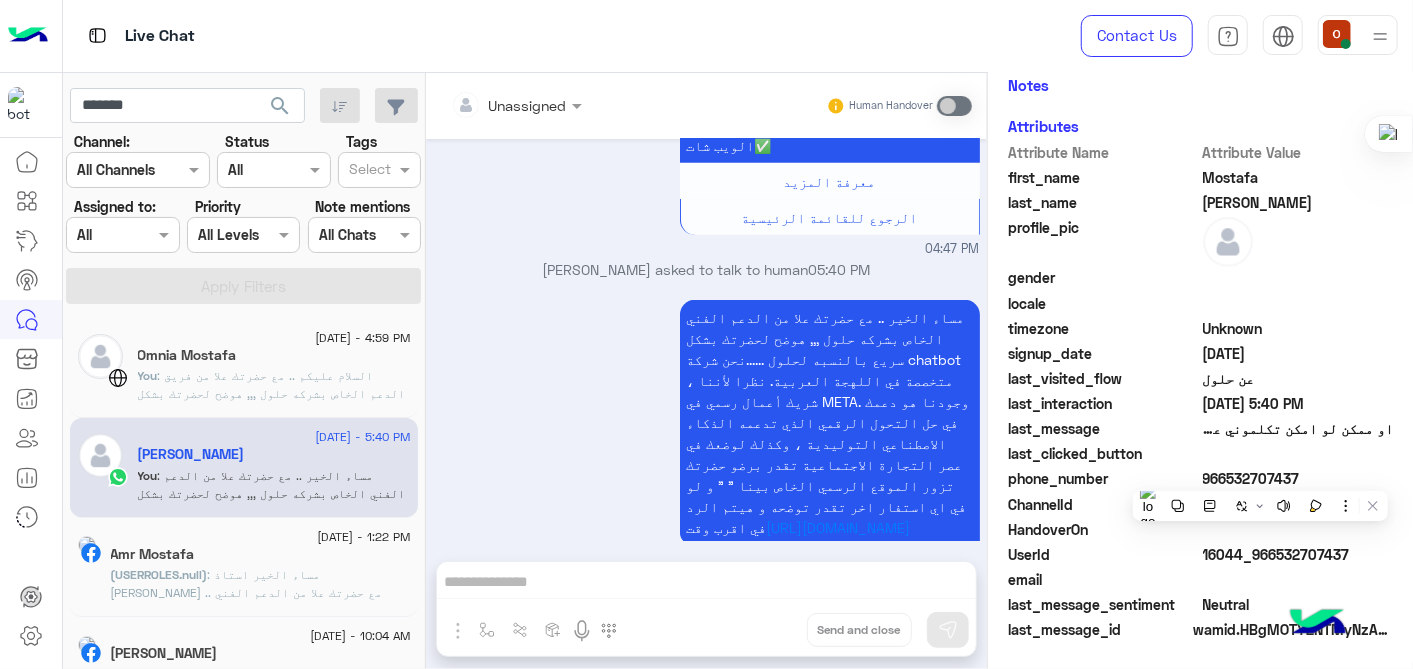 click on "966532707437" 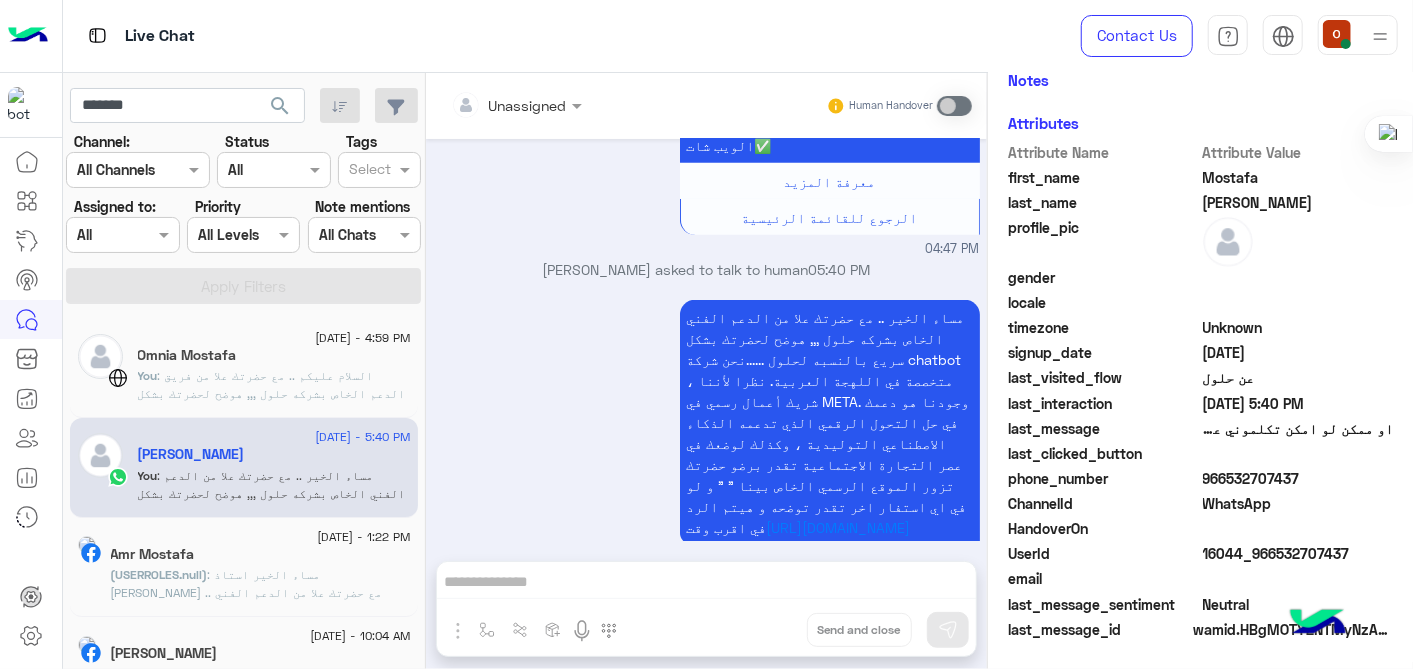 copy on "966532707437" 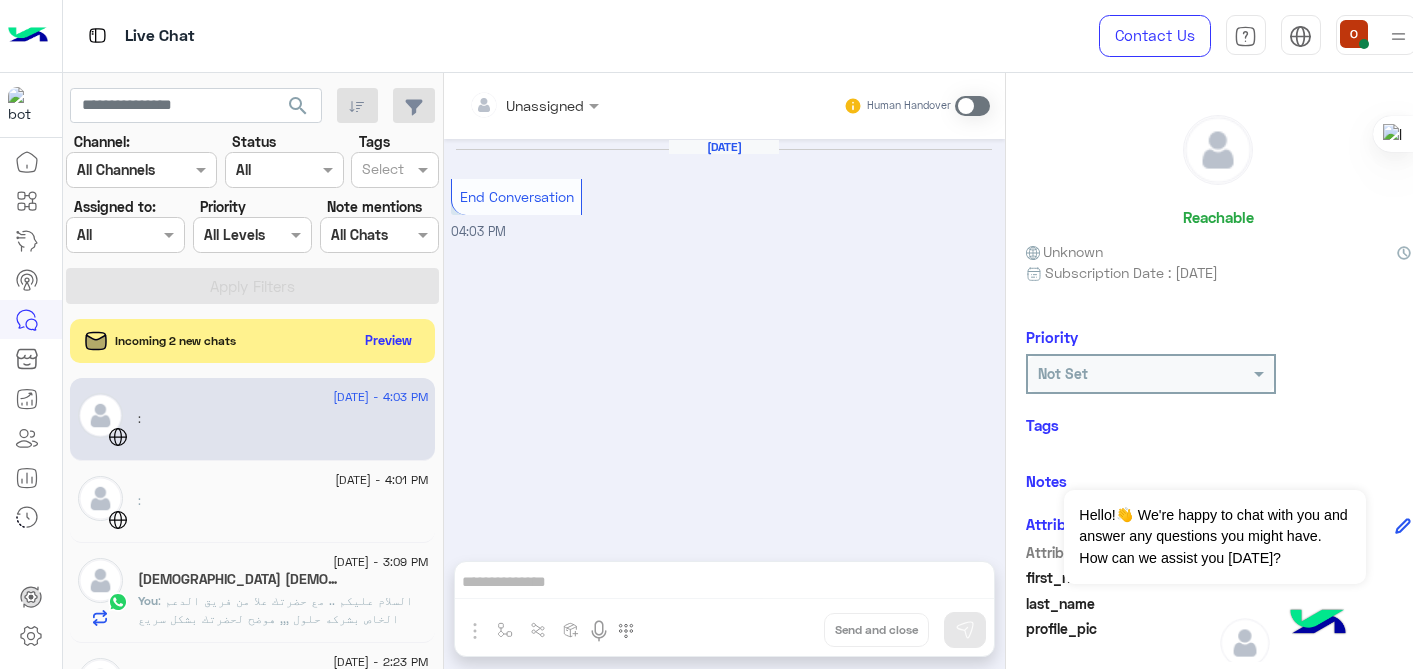 scroll, scrollTop: 0, scrollLeft: 0, axis: both 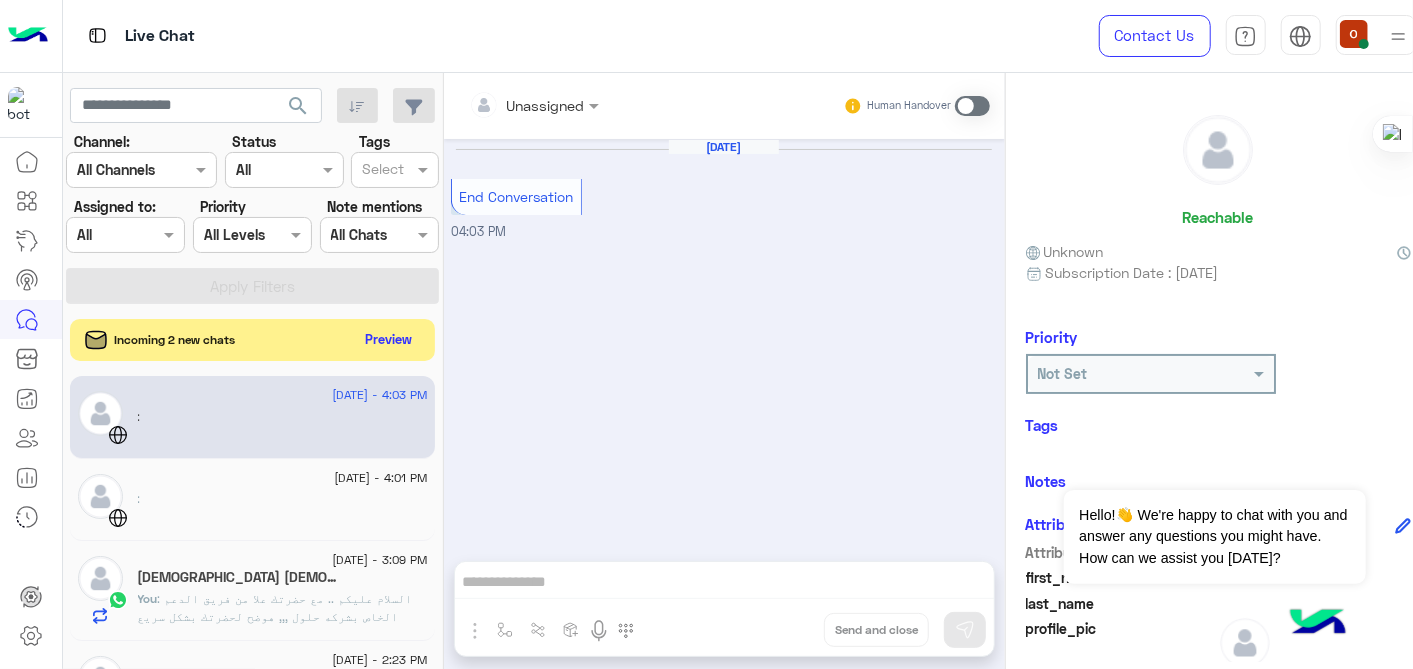 click on "Preview" 